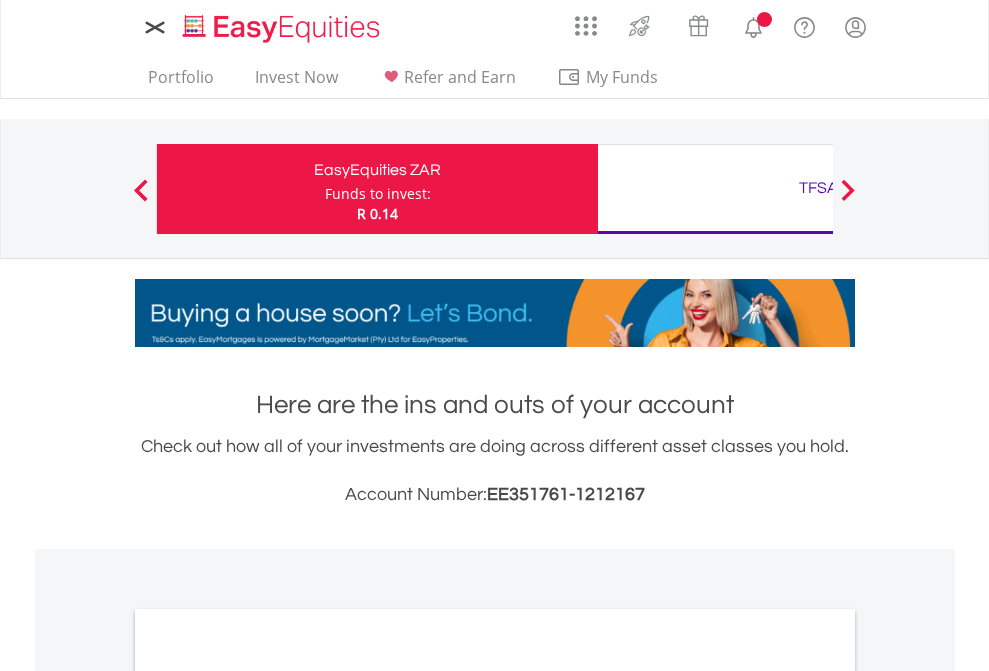 scroll, scrollTop: 0, scrollLeft: 0, axis: both 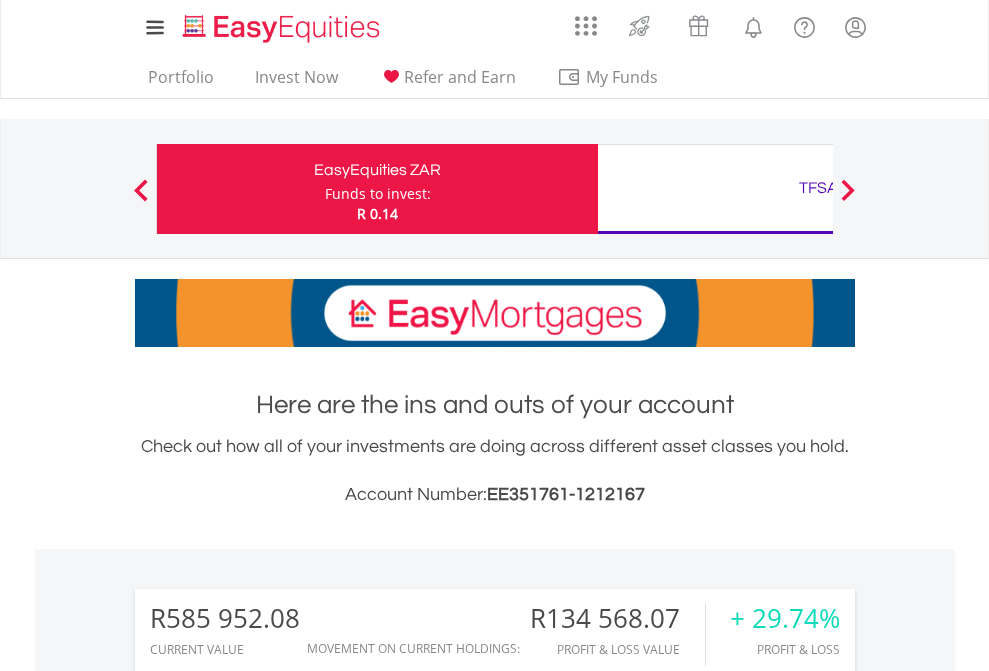 click on "Funds to invest:" at bounding box center (378, 194) 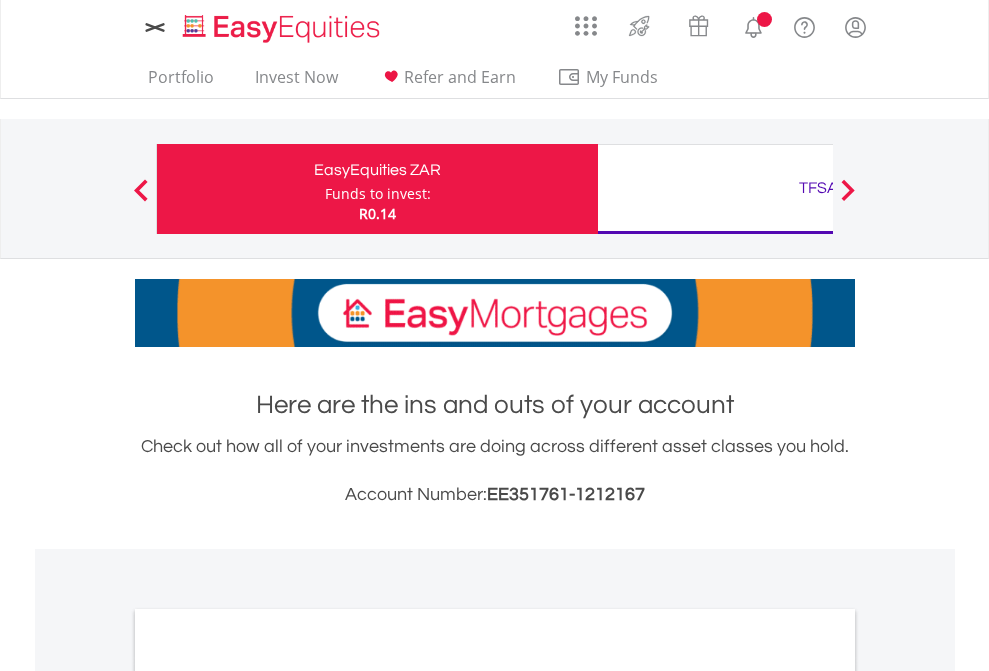 scroll, scrollTop: 0, scrollLeft: 0, axis: both 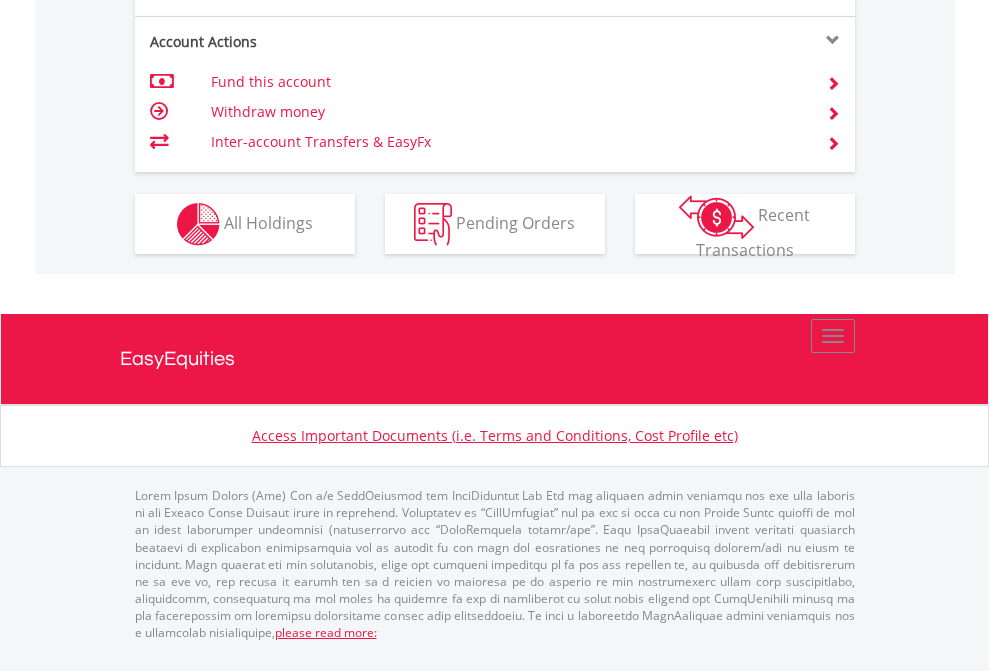 click on "Investment types" at bounding box center (706, -337) 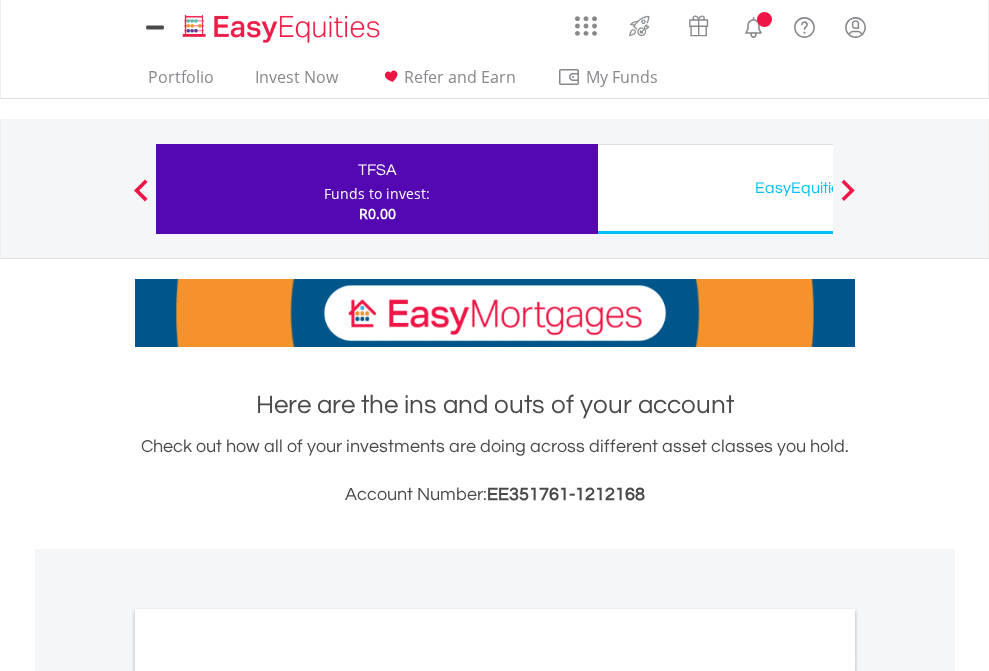 scroll, scrollTop: 0, scrollLeft: 0, axis: both 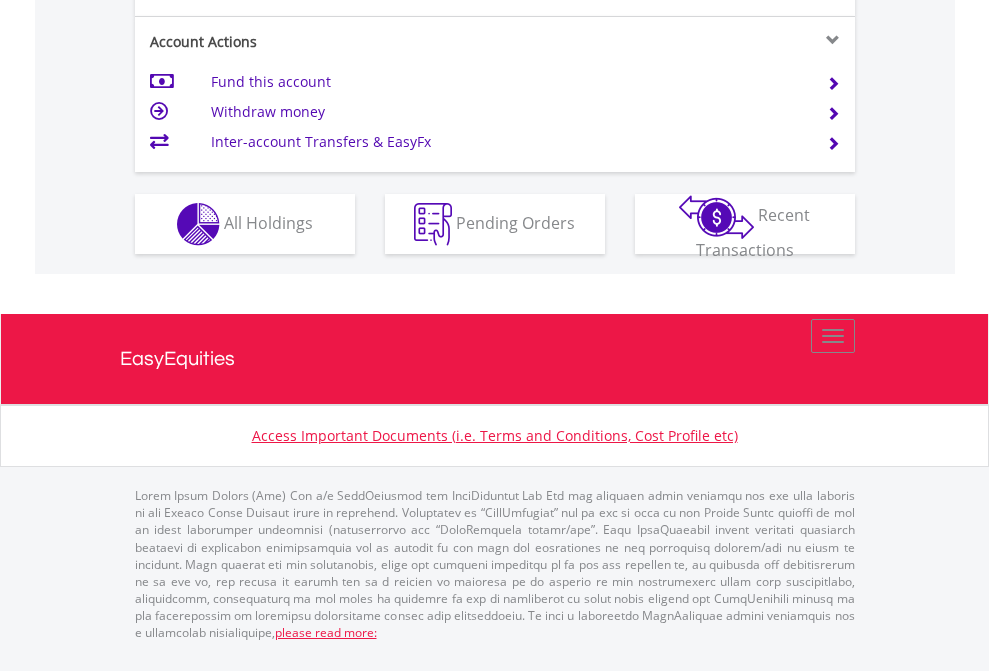 click on "Investment types" at bounding box center (706, -337) 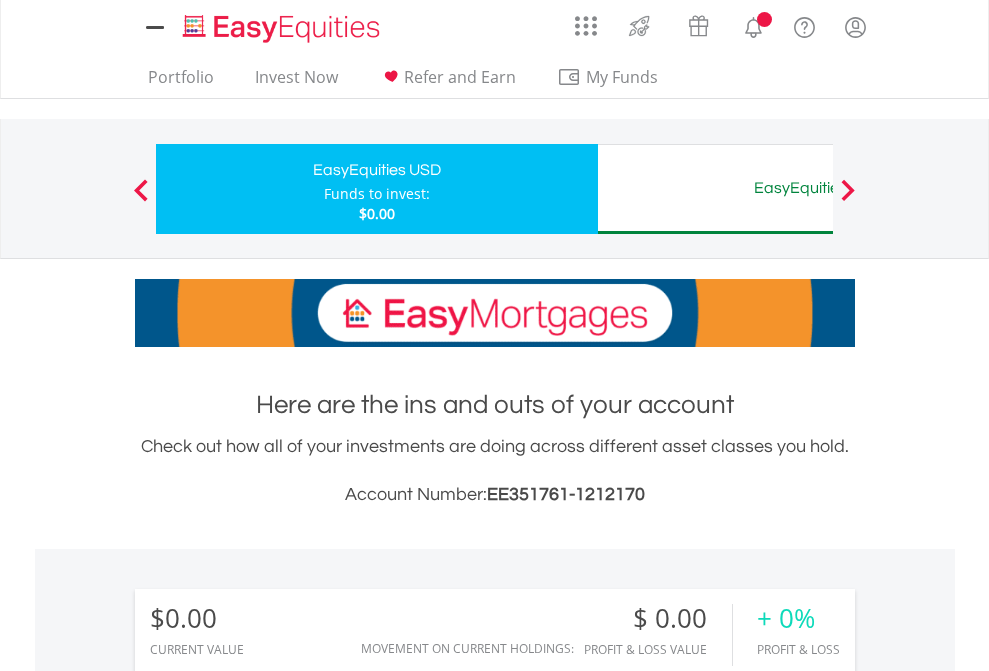 scroll, scrollTop: 0, scrollLeft: 0, axis: both 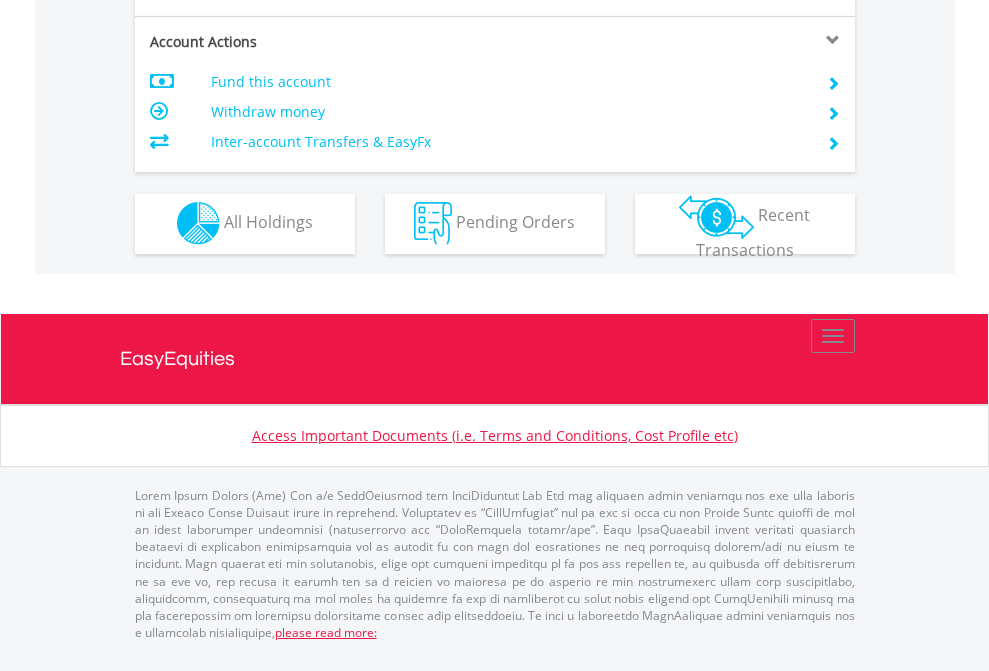 click on "Investment types" at bounding box center [706, -353] 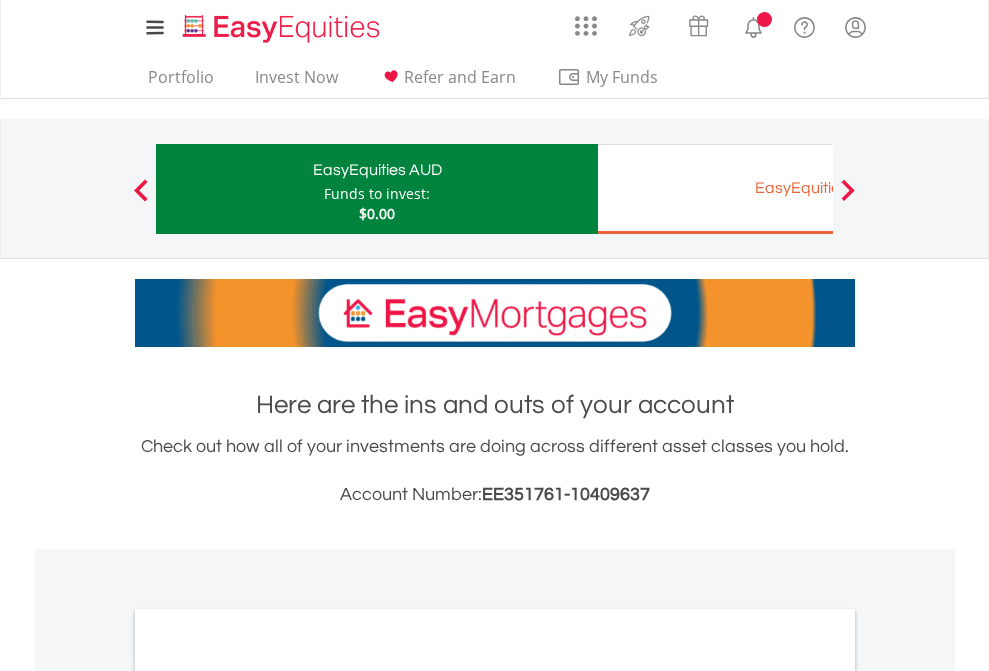 scroll, scrollTop: 0, scrollLeft: 0, axis: both 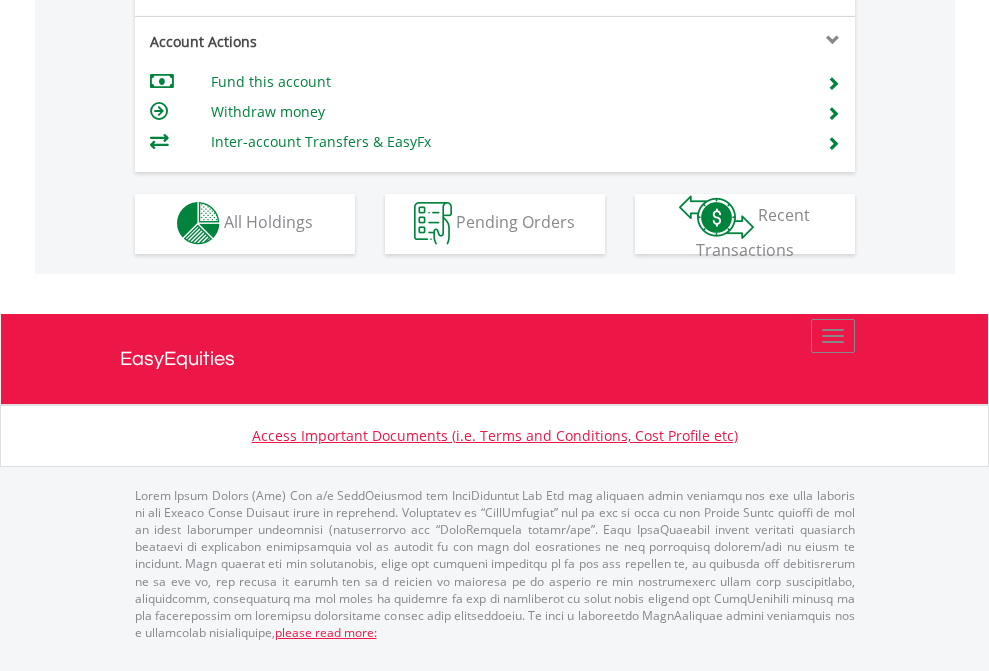 click on "Investment types" at bounding box center (706, -353) 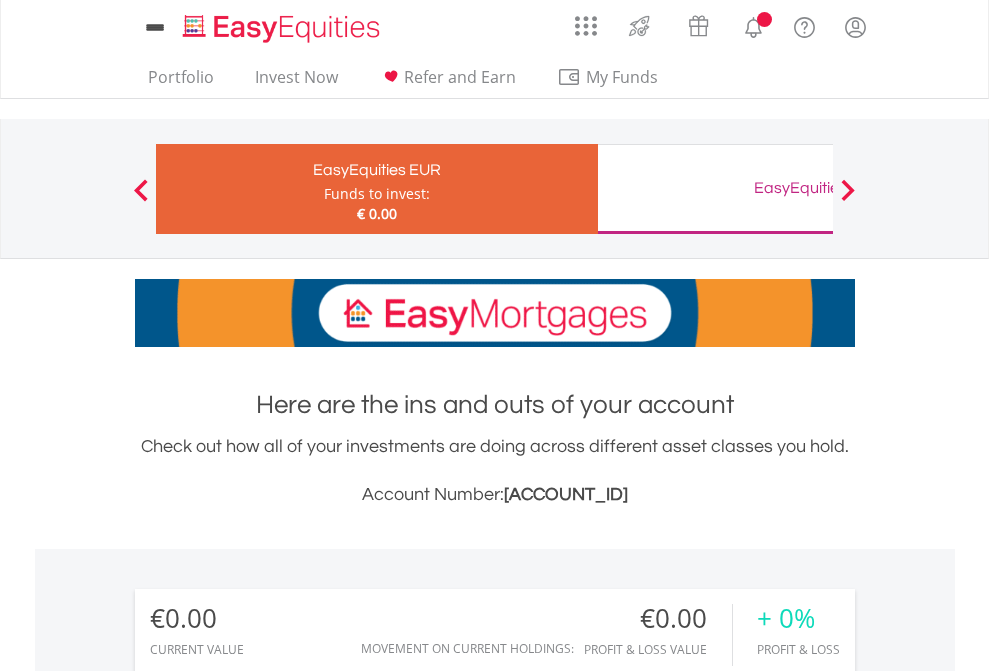 scroll, scrollTop: 0, scrollLeft: 0, axis: both 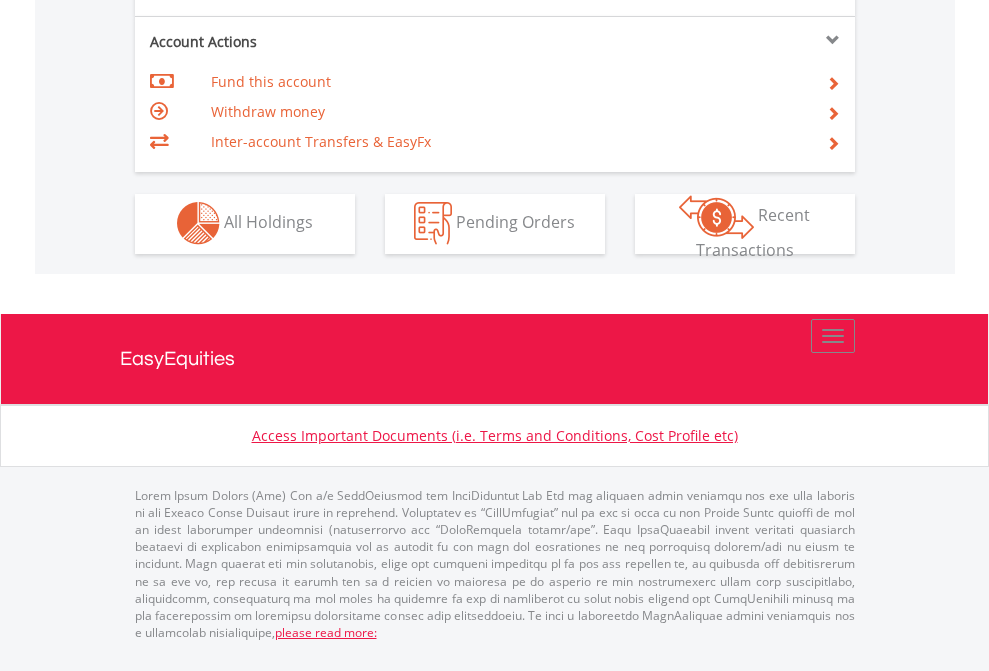 click on "Investment types" at bounding box center [706, -353] 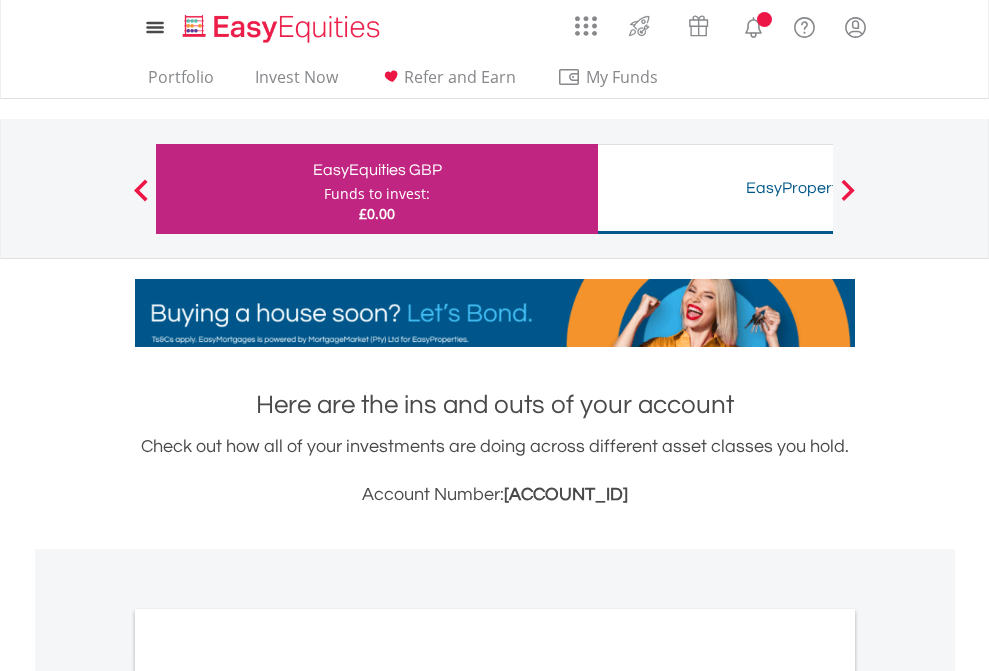 scroll, scrollTop: 0, scrollLeft: 0, axis: both 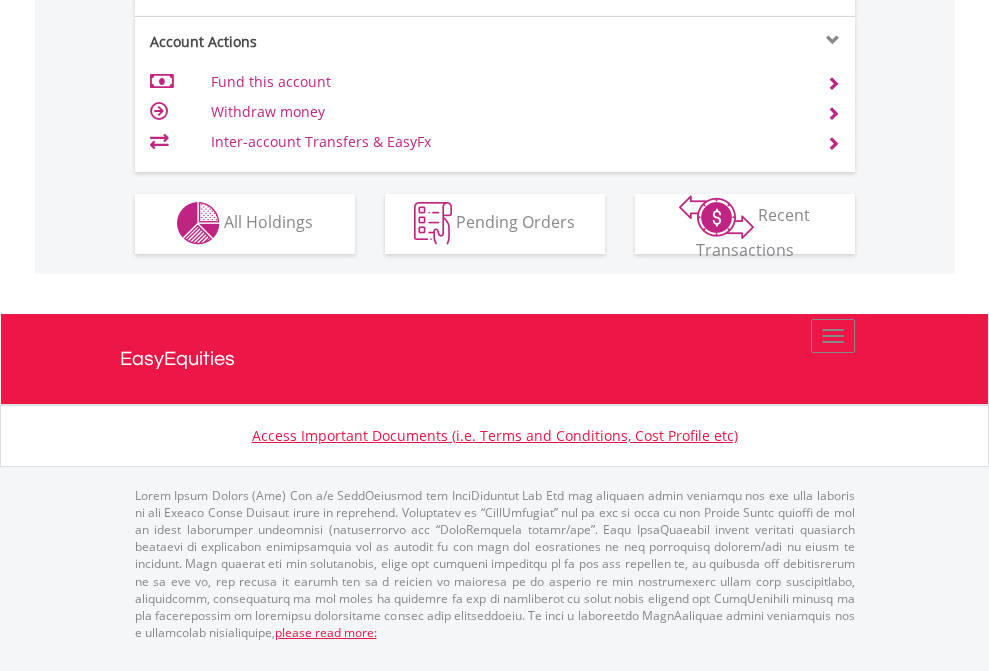 click on "Investment types" at bounding box center (706, -353) 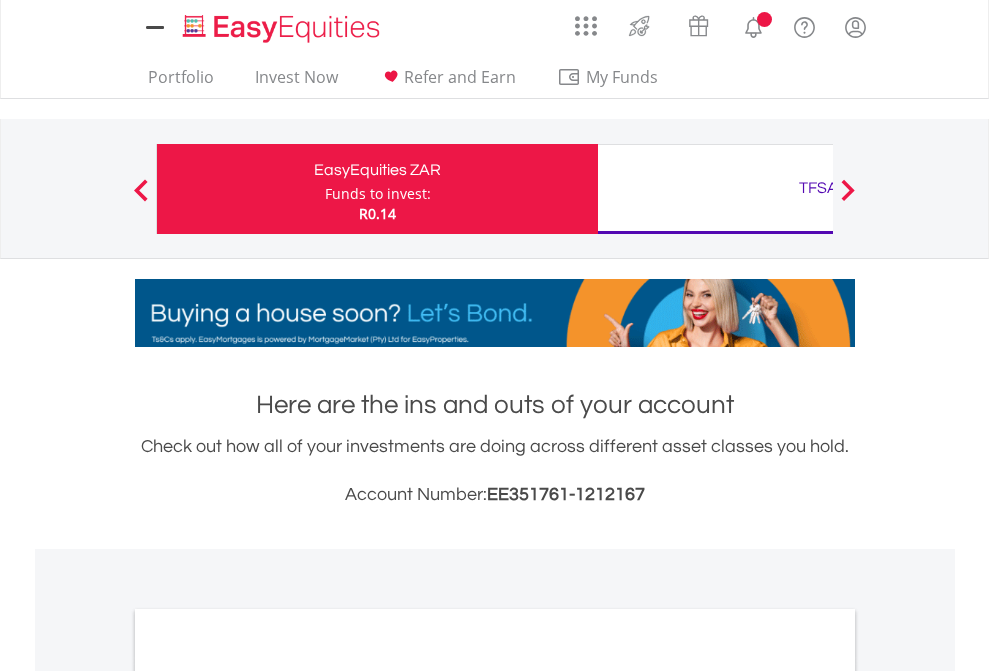 click on "All Holdings" at bounding box center [268, 1096] 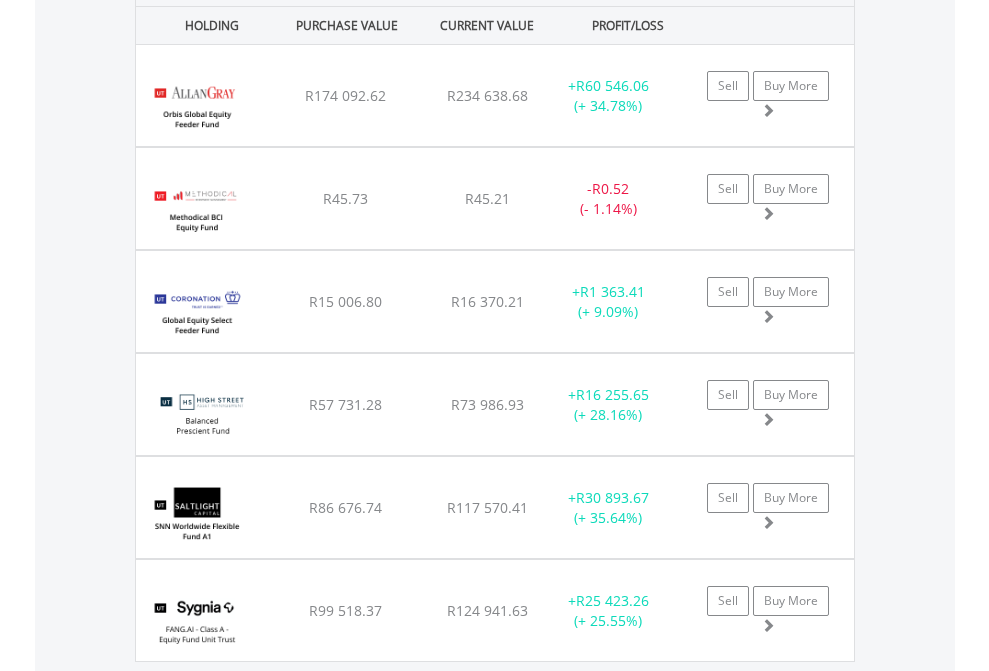 scroll, scrollTop: 2345, scrollLeft: 0, axis: vertical 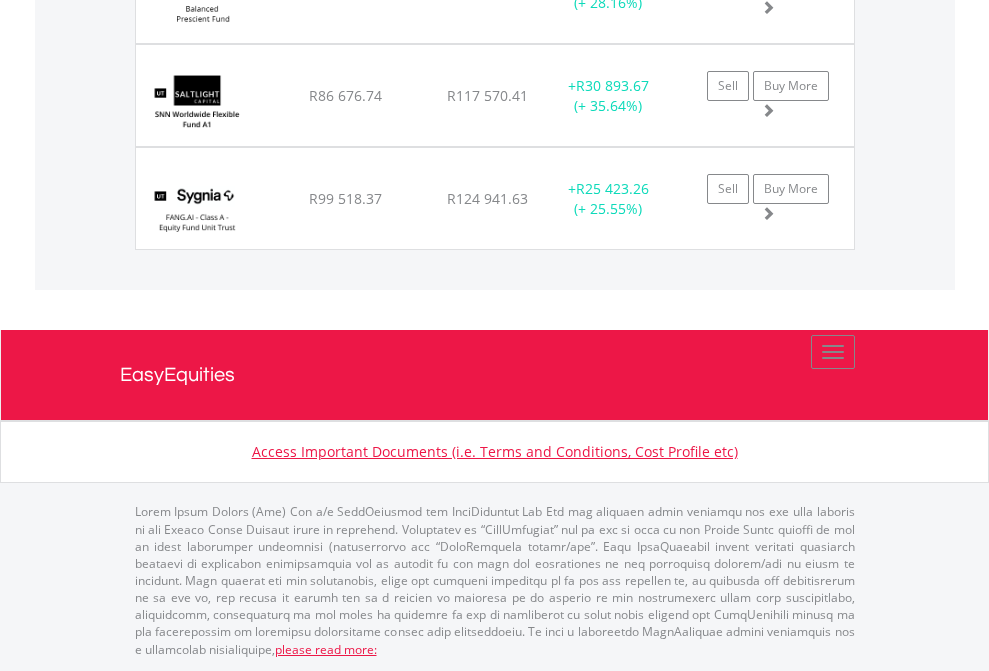 click on "TFSA" at bounding box center [818, -2157] 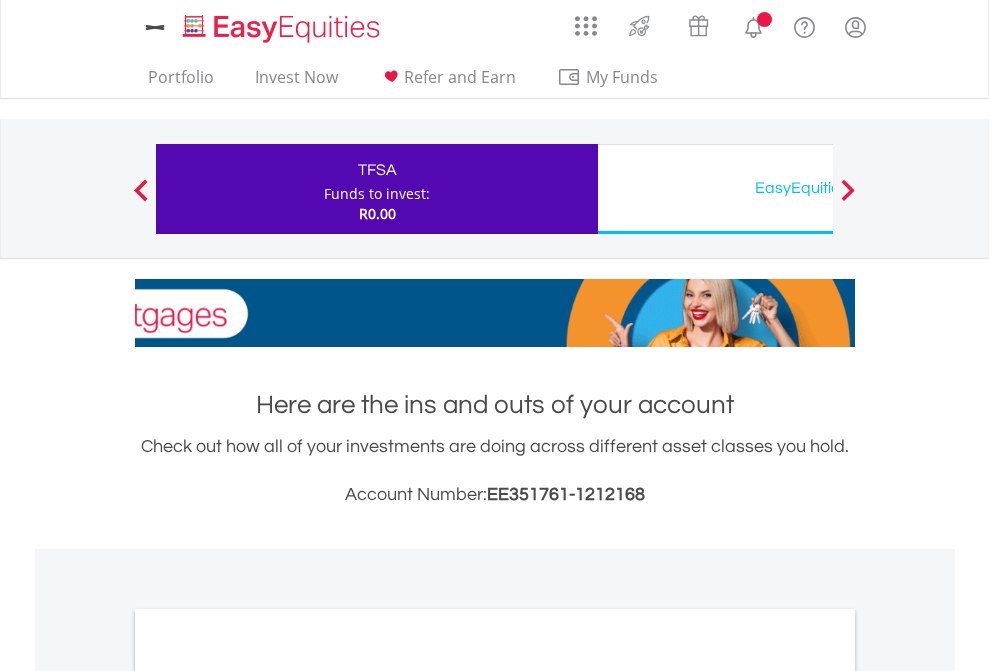 click on "All Holdings" at bounding box center (268, 1096) 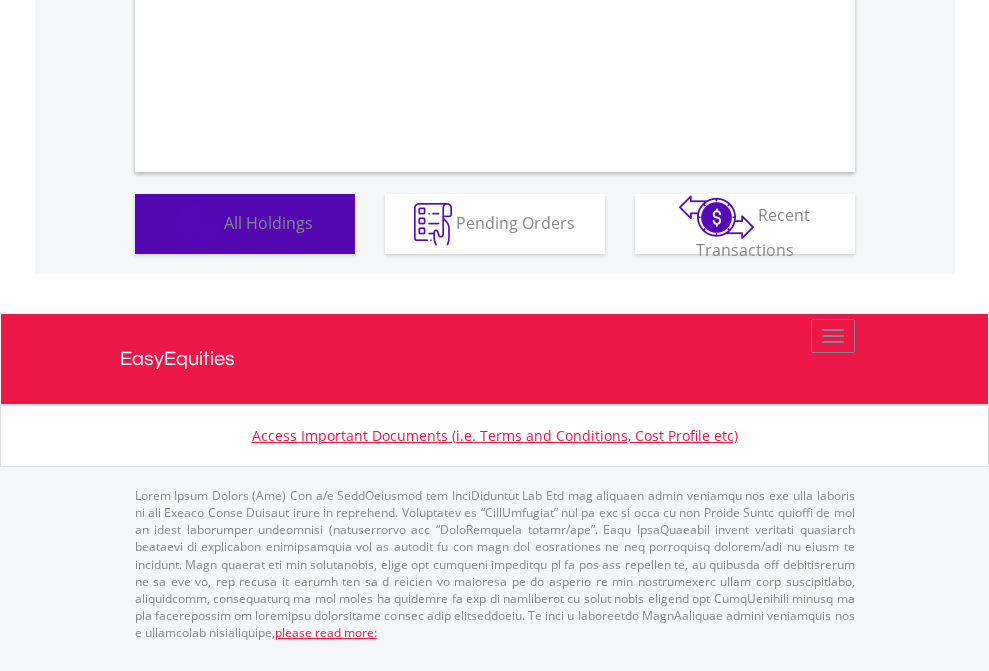 scroll, scrollTop: 1202, scrollLeft: 0, axis: vertical 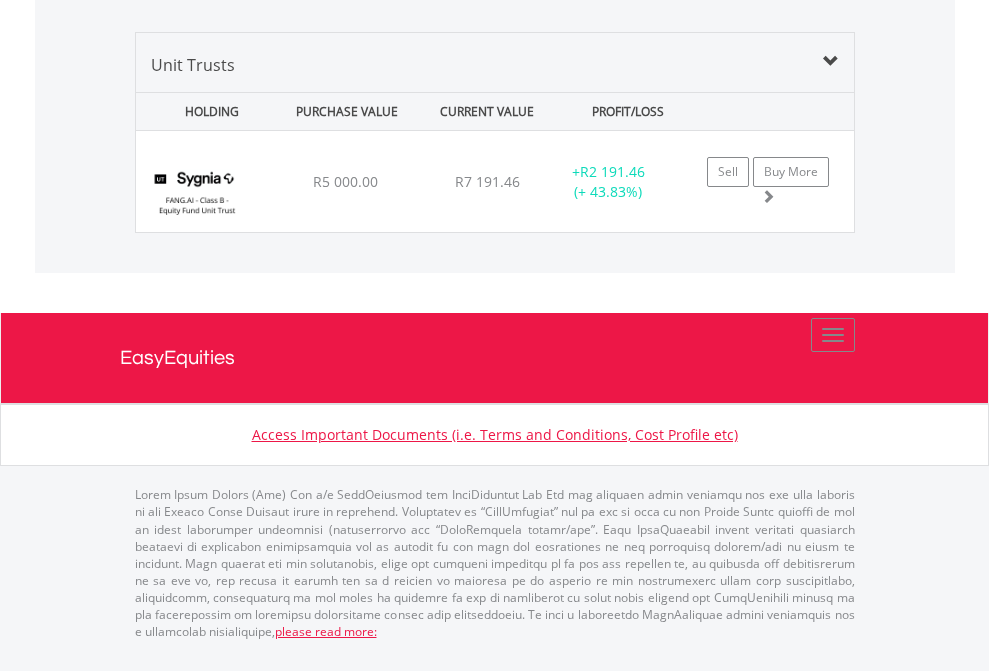 click on "EasyEquities USD" at bounding box center [818, -1378] 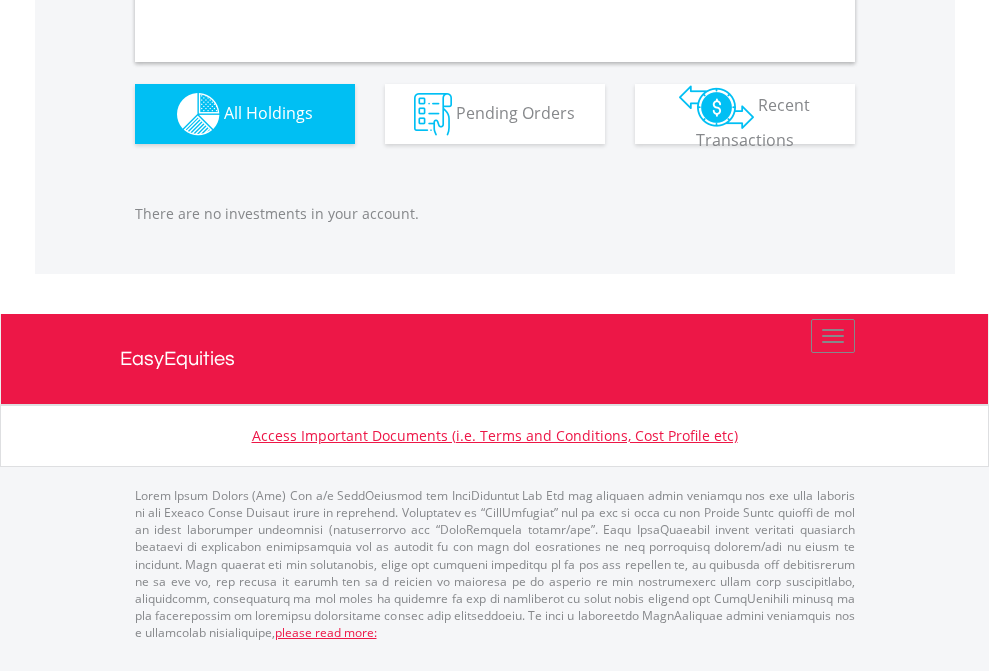 scroll, scrollTop: 1980, scrollLeft: 0, axis: vertical 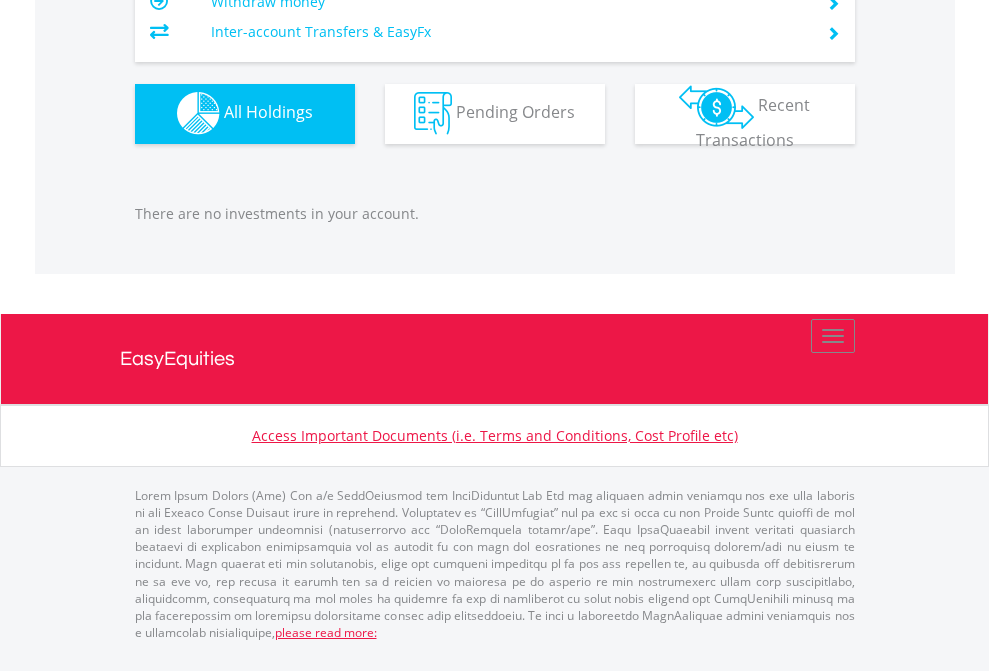 click on "EasyEquities AUD" at bounding box center (818, -1142) 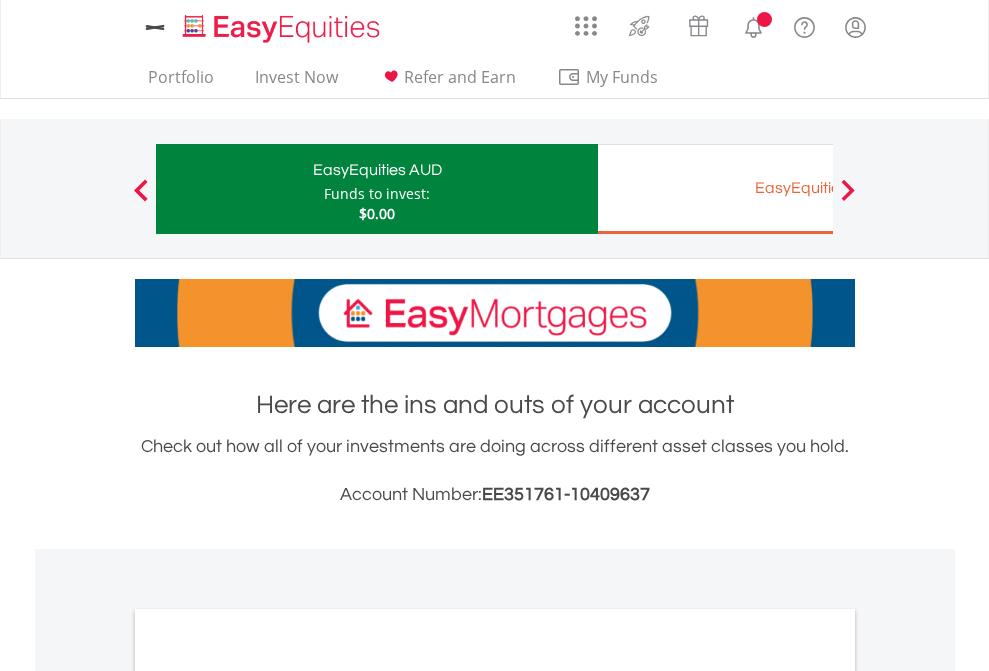 scroll, scrollTop: 1202, scrollLeft: 0, axis: vertical 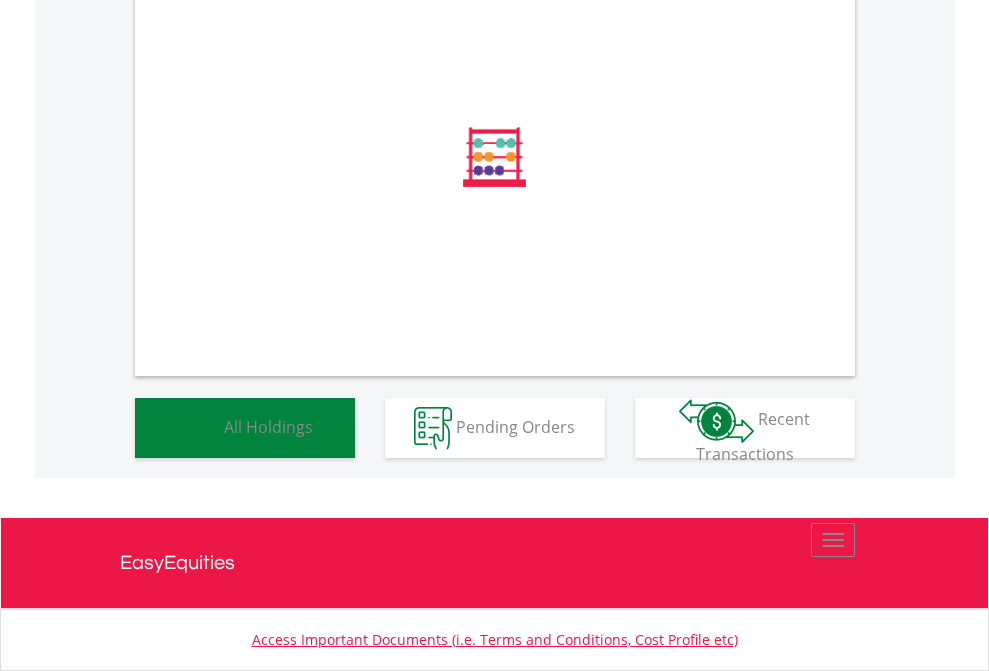 click on "All Holdings" at bounding box center (268, 426) 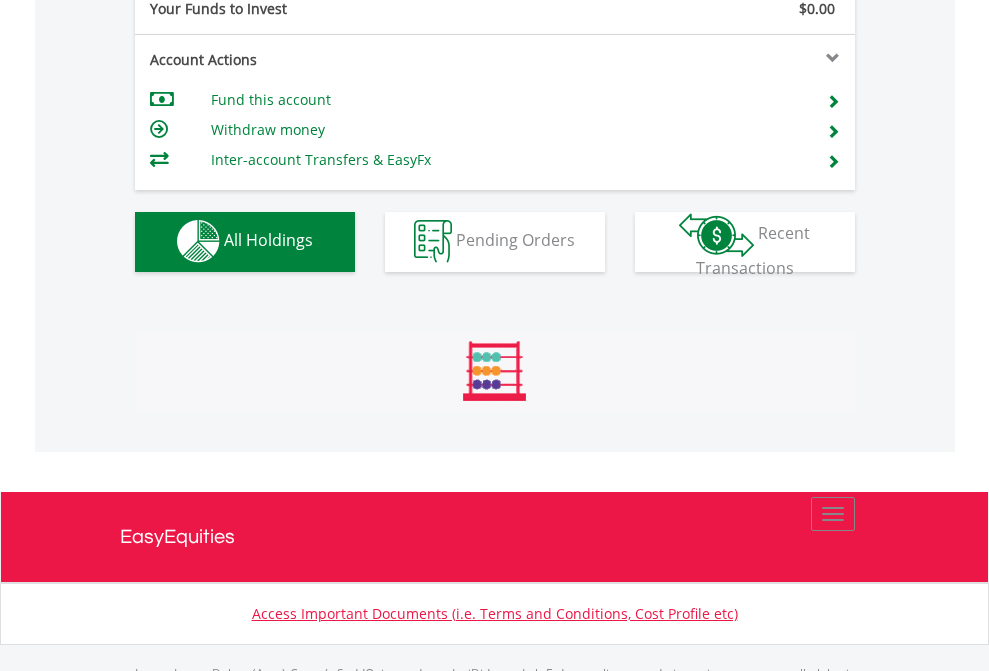 scroll, scrollTop: 999808, scrollLeft: 999687, axis: both 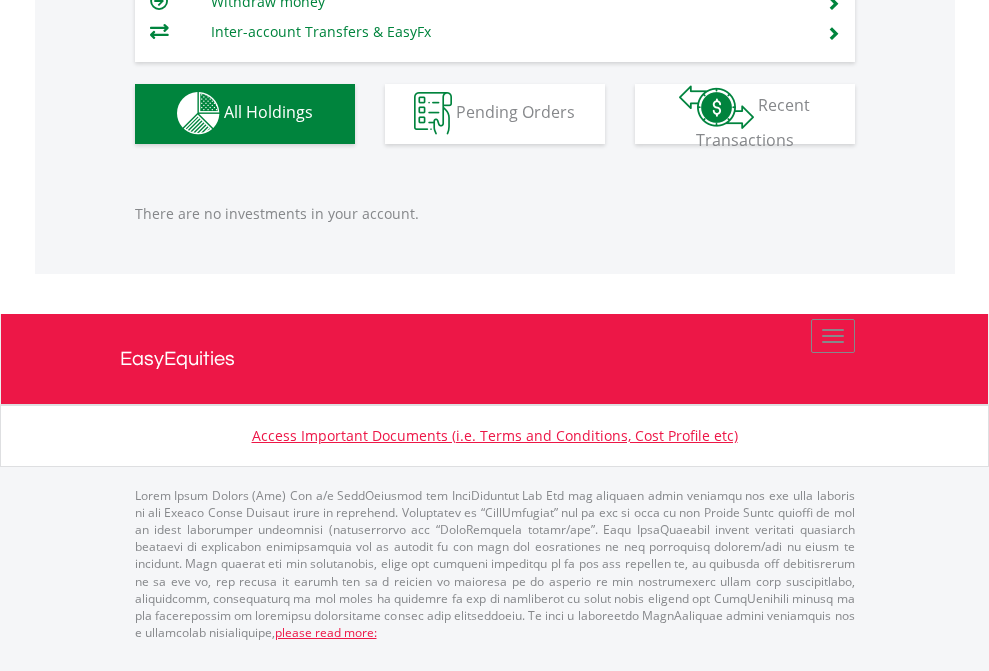 click on "EasyEquities EUR" at bounding box center [818, -1142] 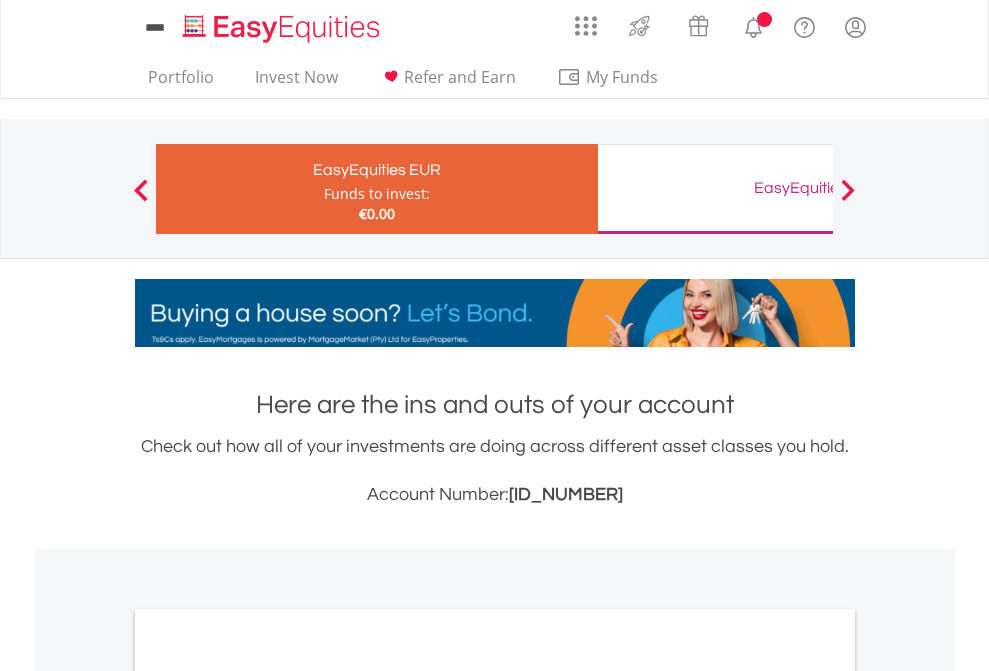 scroll, scrollTop: 0, scrollLeft: 0, axis: both 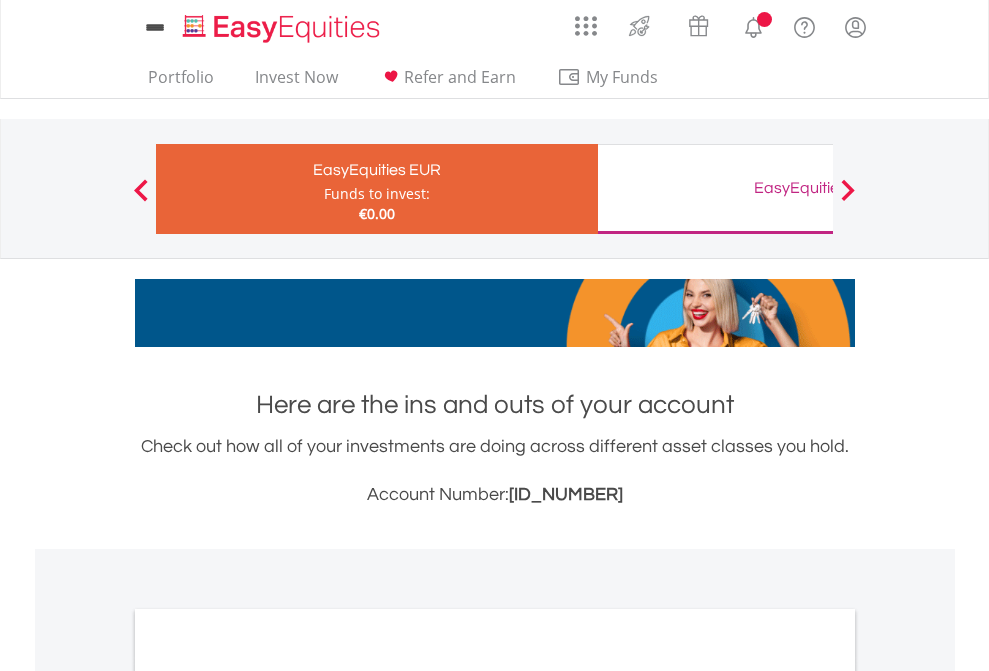 click on "All Holdings" at bounding box center (268, 1096) 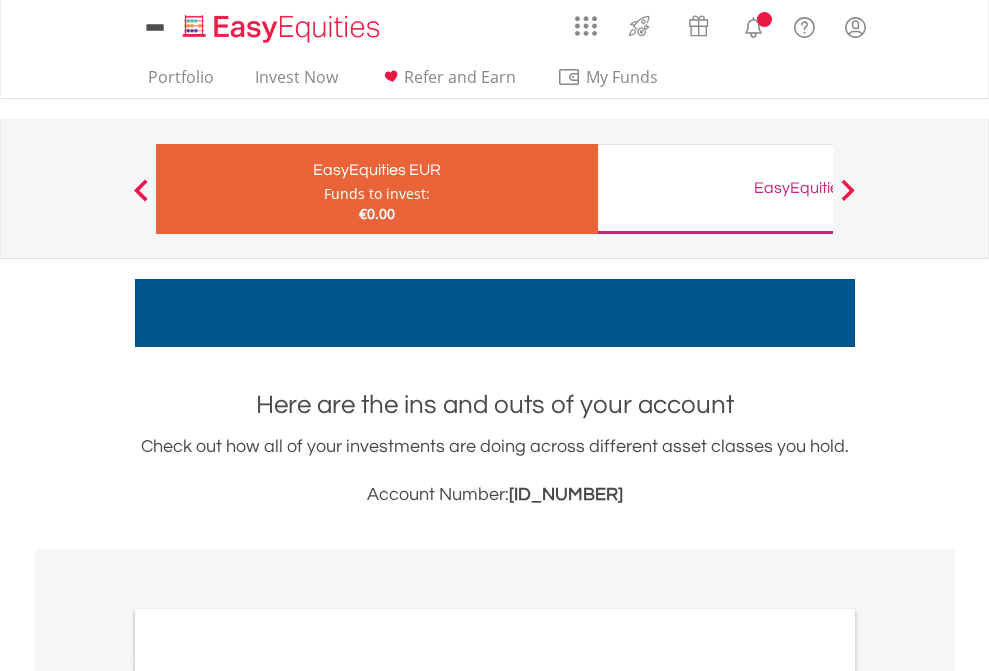 scroll, scrollTop: 1202, scrollLeft: 0, axis: vertical 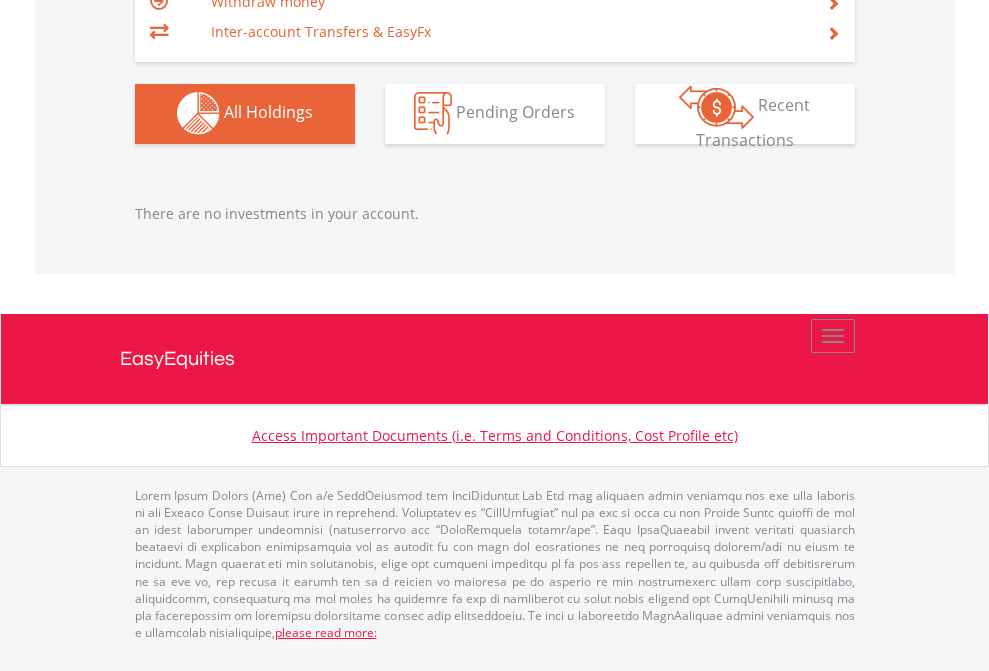 click on "EasyEquities GBP" at bounding box center [818, -1142] 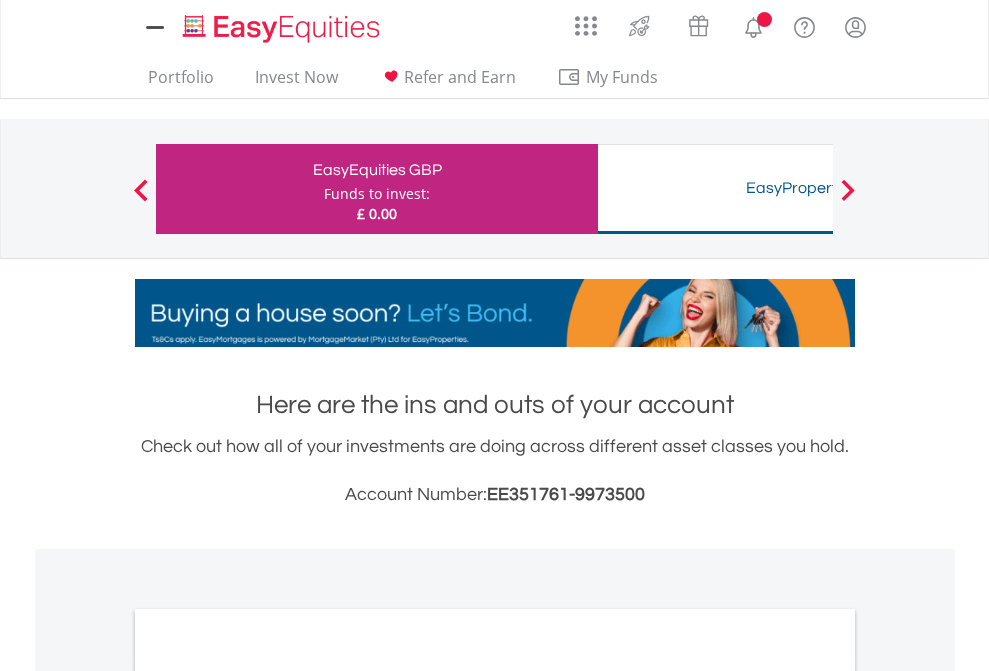 click on "All Holdings" at bounding box center (268, 1096) 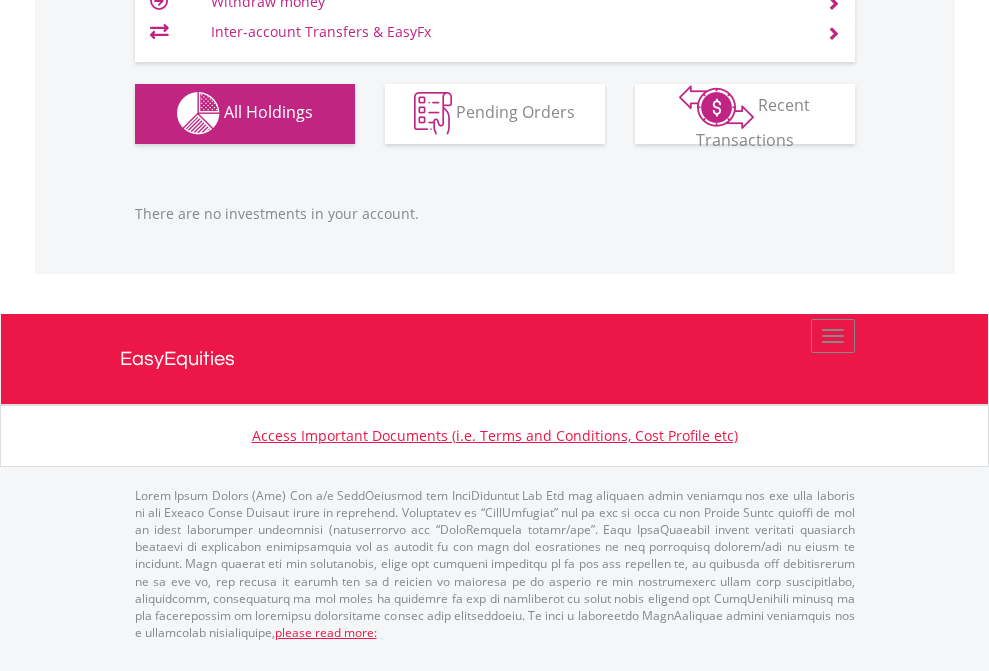 scroll, scrollTop: 1980, scrollLeft: 0, axis: vertical 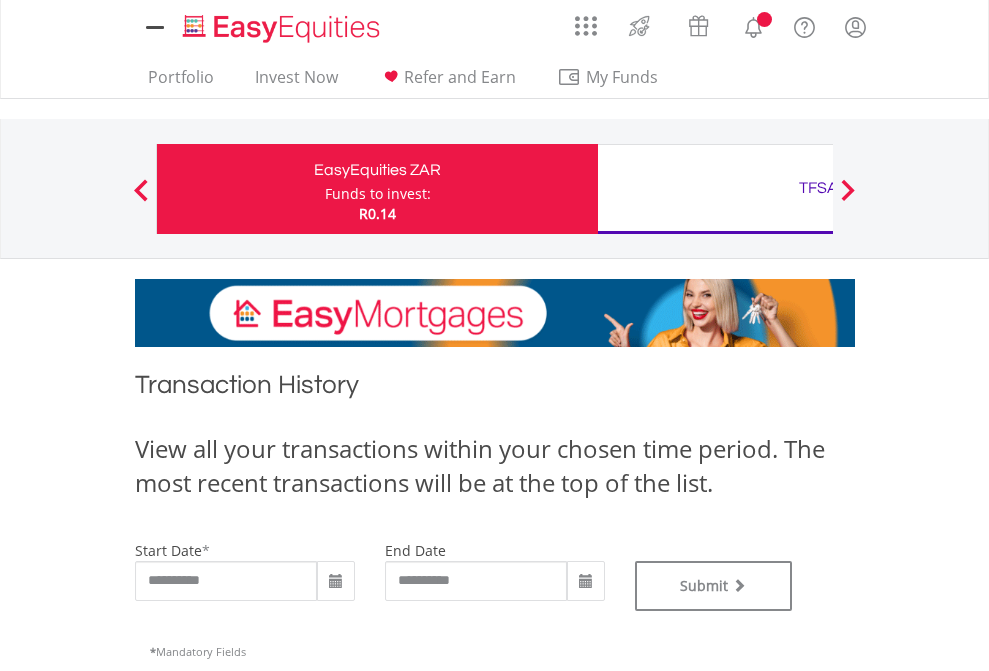type on "**********" 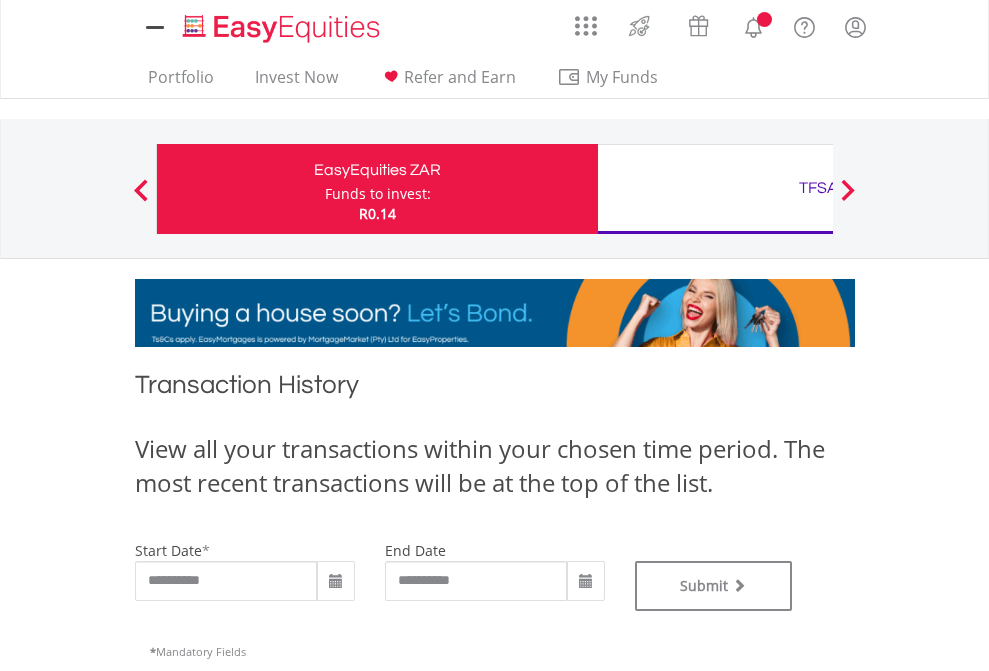 scroll, scrollTop: 0, scrollLeft: 0, axis: both 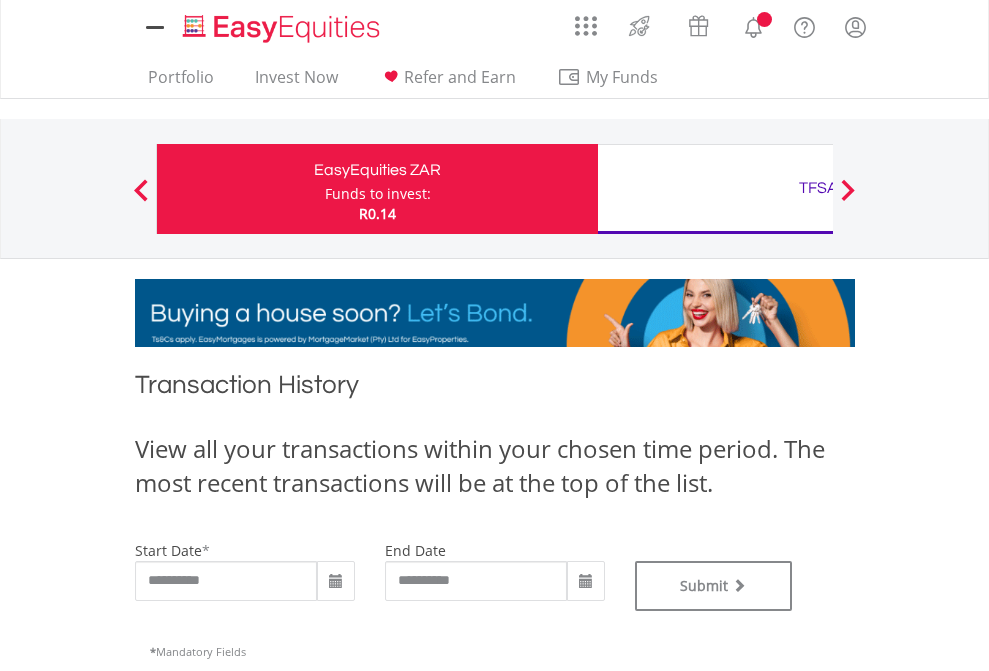 type on "**********" 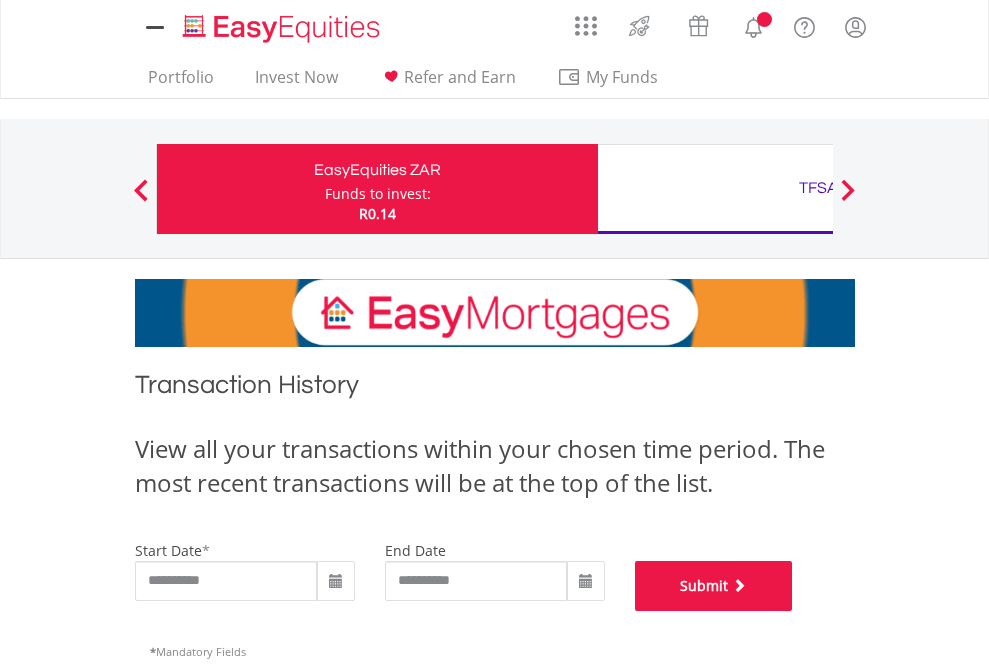 click on "Submit" at bounding box center [714, 586] 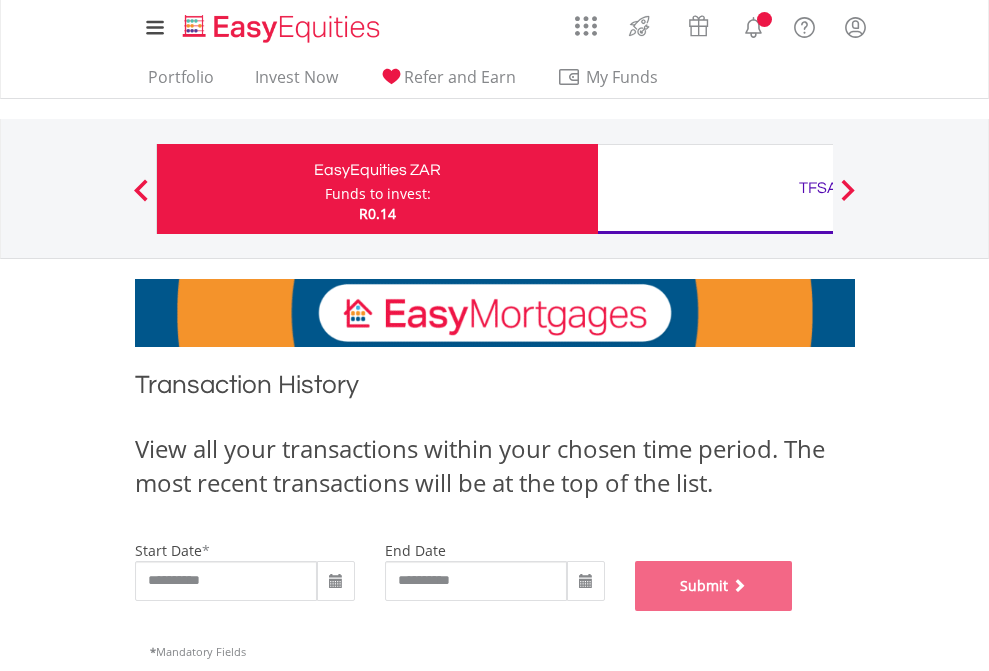 scroll, scrollTop: 811, scrollLeft: 0, axis: vertical 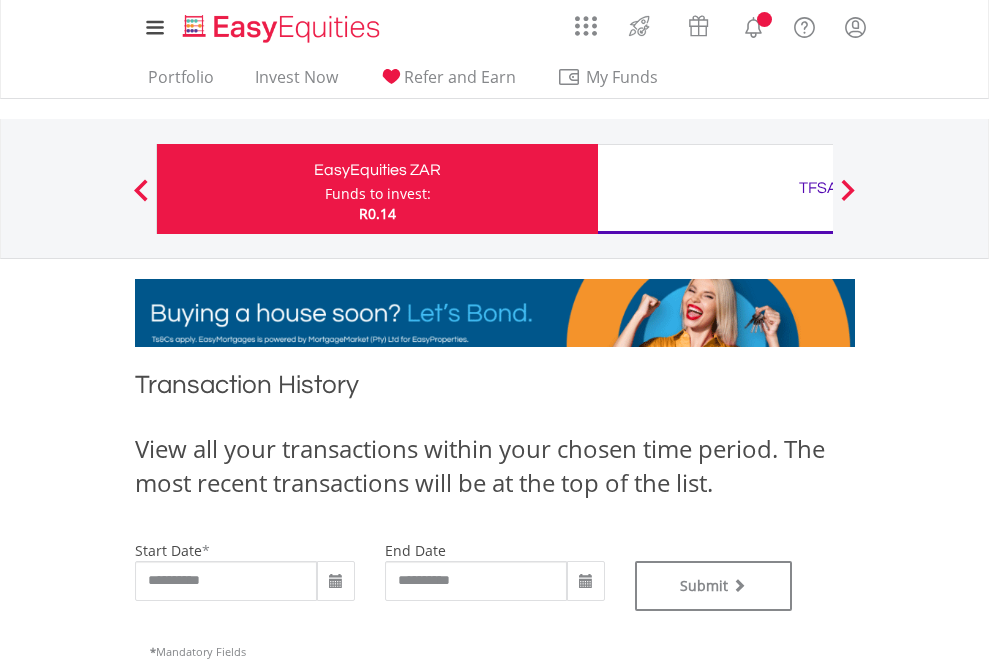 click on "TFSA" at bounding box center [818, 188] 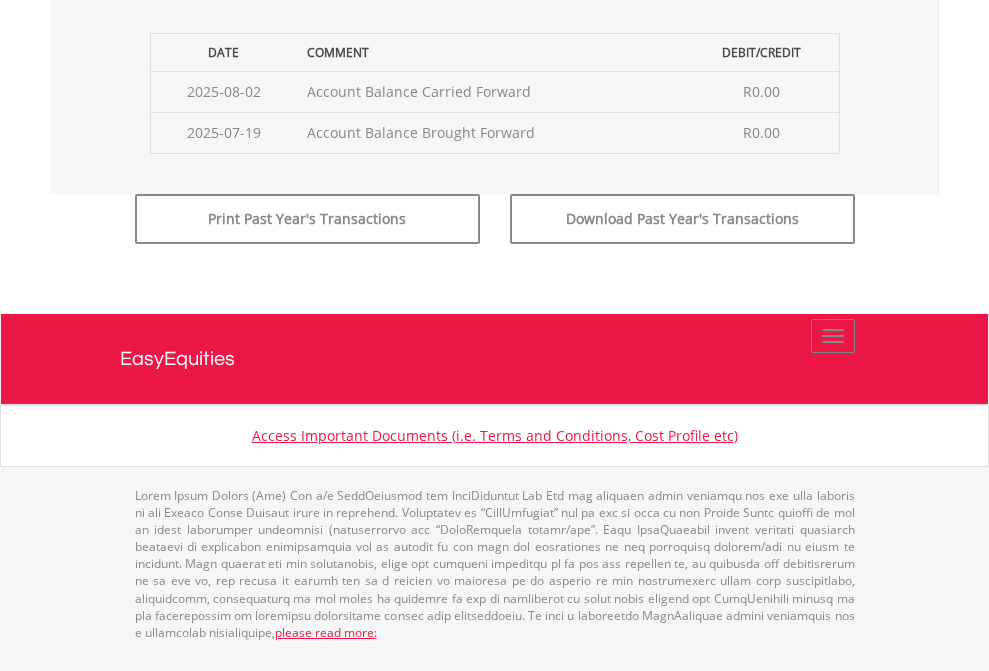 click on "Submit" at bounding box center [714, -183] 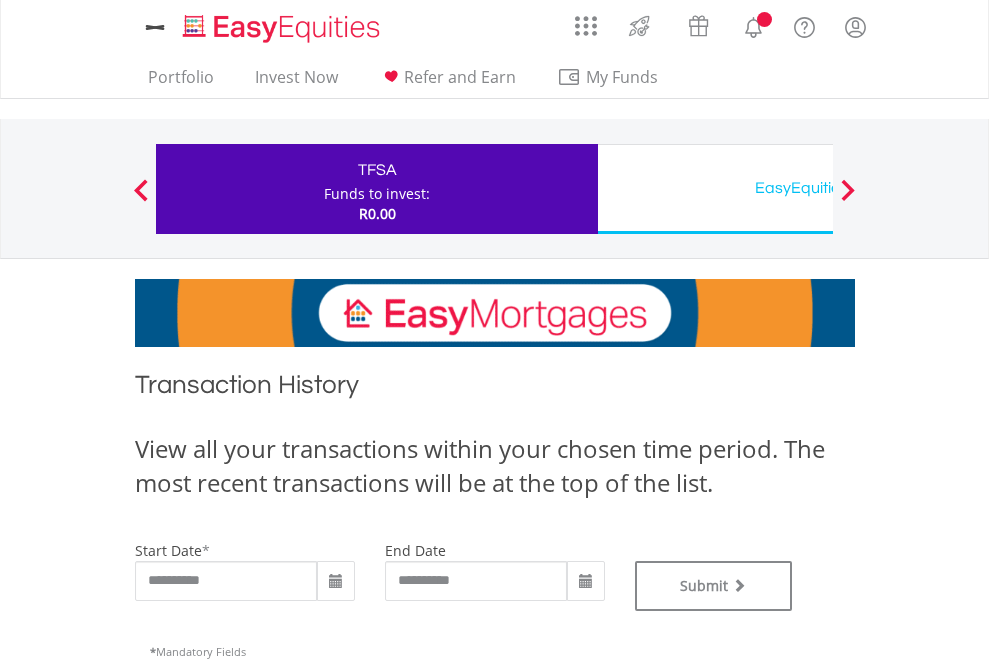 scroll, scrollTop: 0, scrollLeft: 0, axis: both 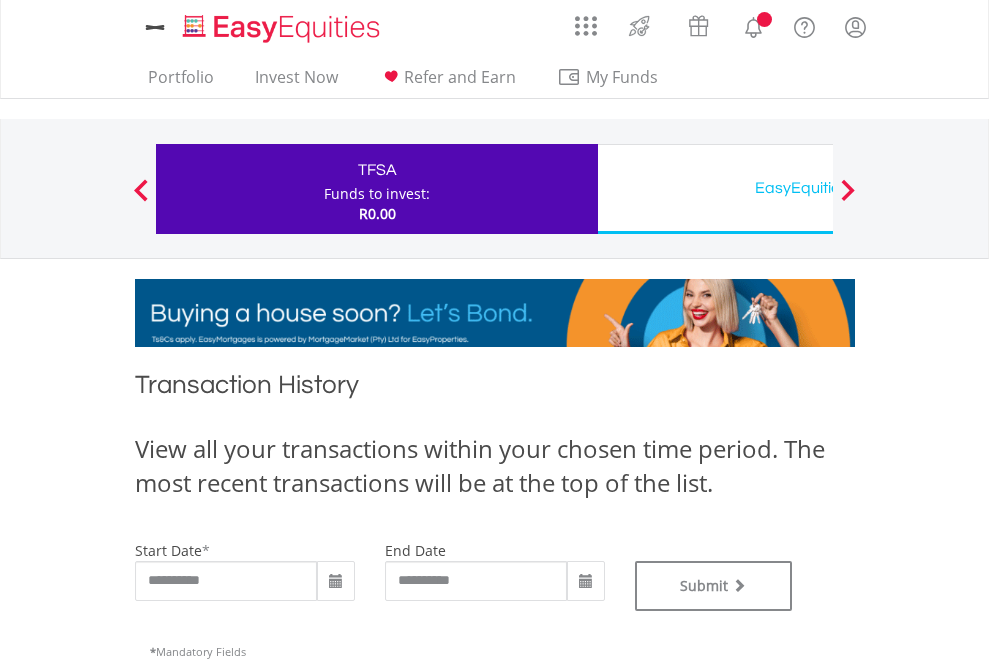 click on "EasyEquities USD" at bounding box center [818, 188] 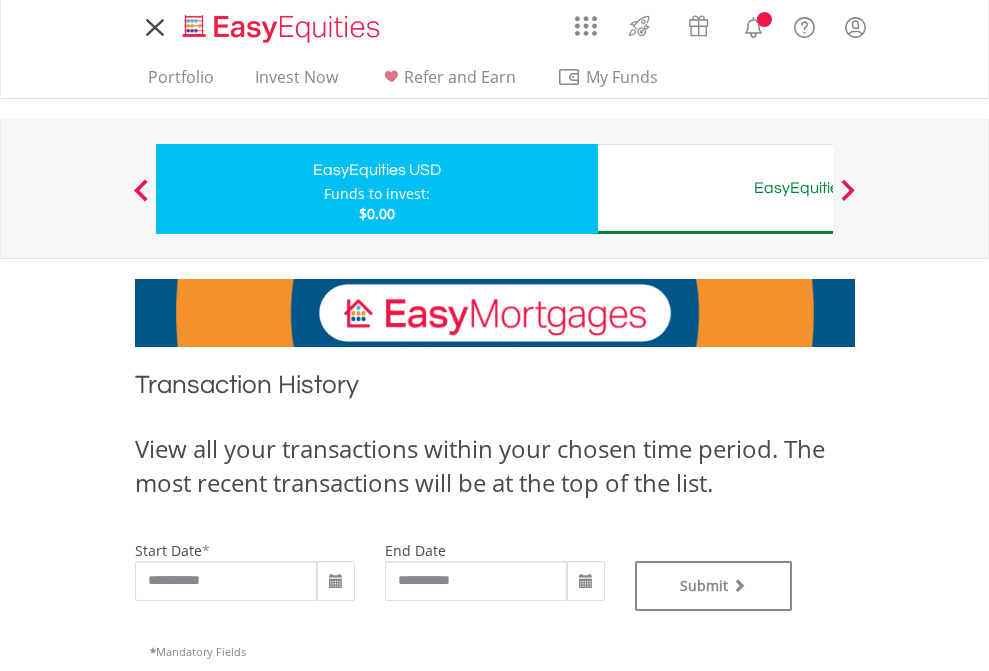 scroll, scrollTop: 0, scrollLeft: 0, axis: both 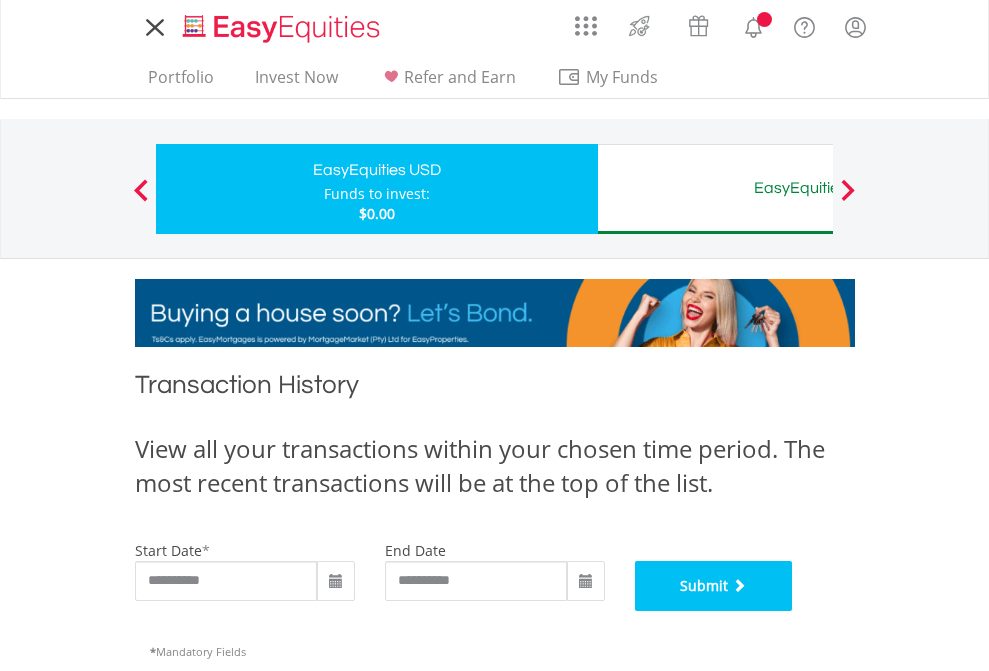 click on "Submit" at bounding box center (714, 586) 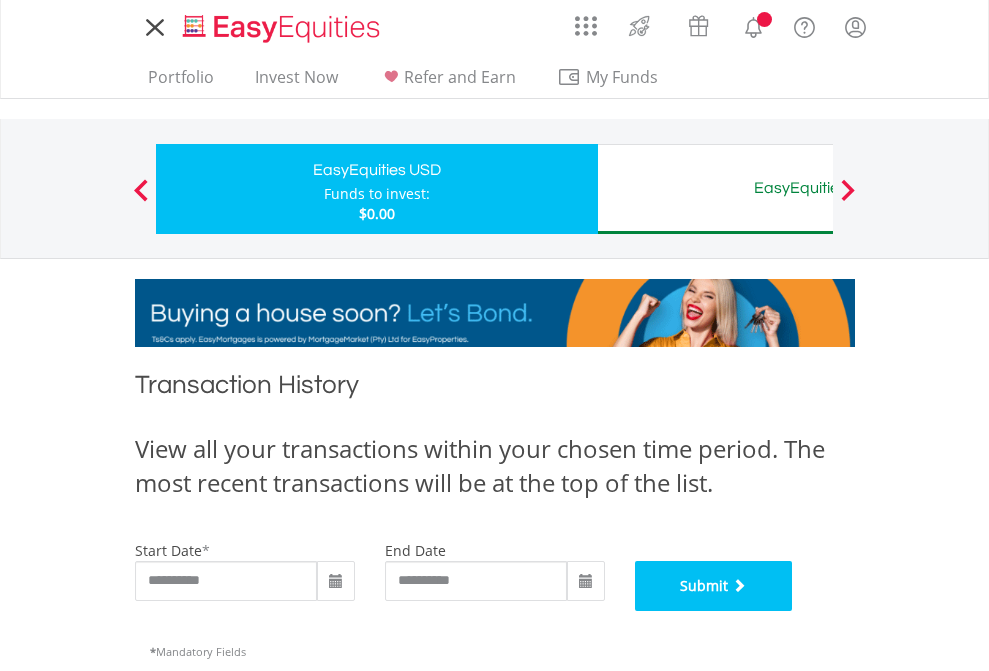 scroll, scrollTop: 811, scrollLeft: 0, axis: vertical 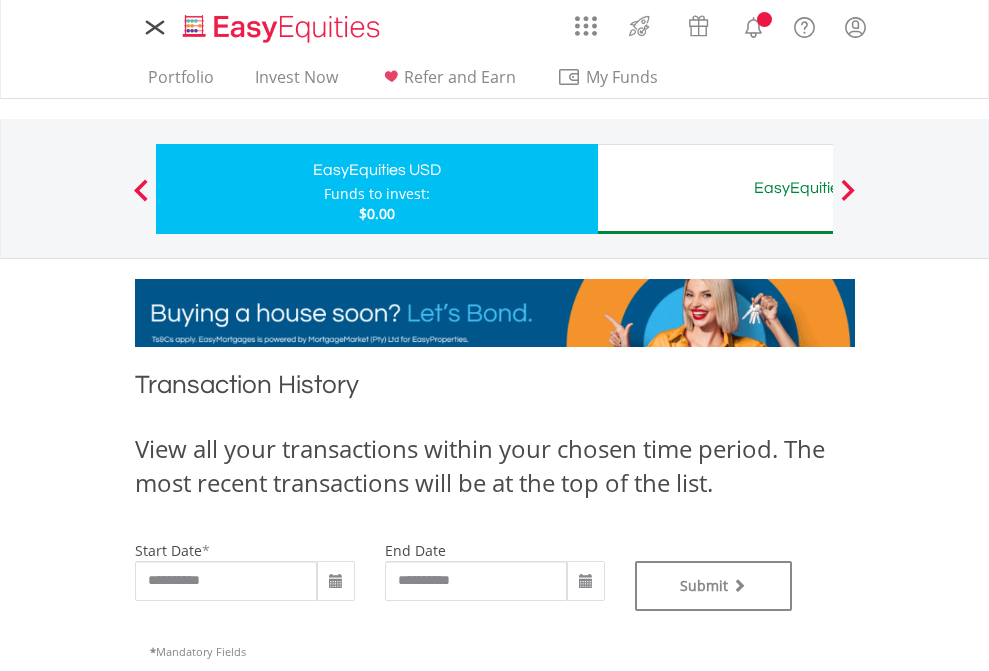 click on "EasyEquities AUD" at bounding box center [818, 188] 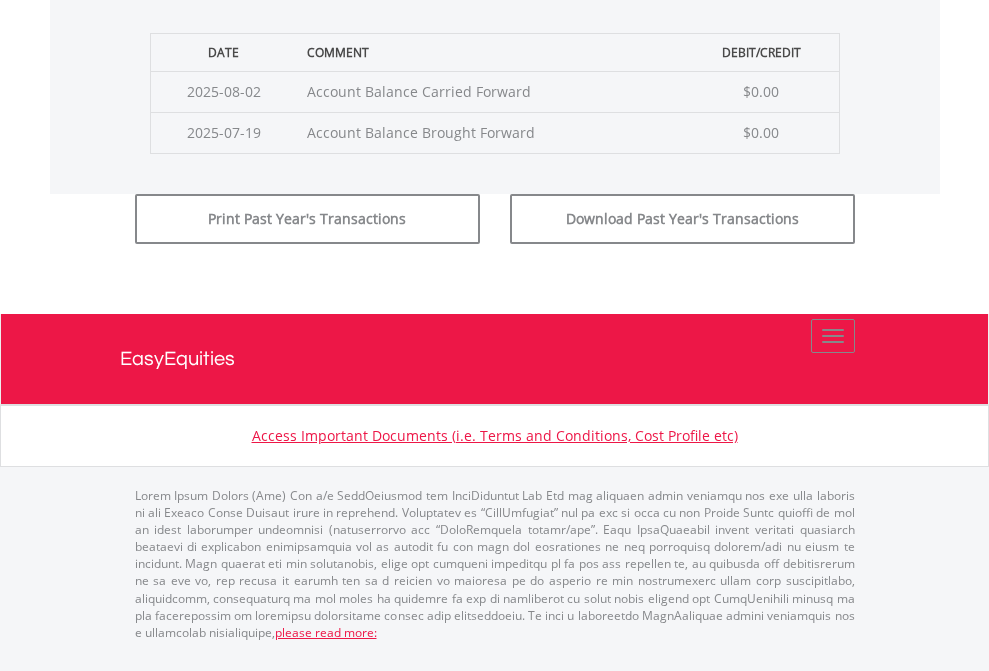 click on "Submit" at bounding box center [714, -183] 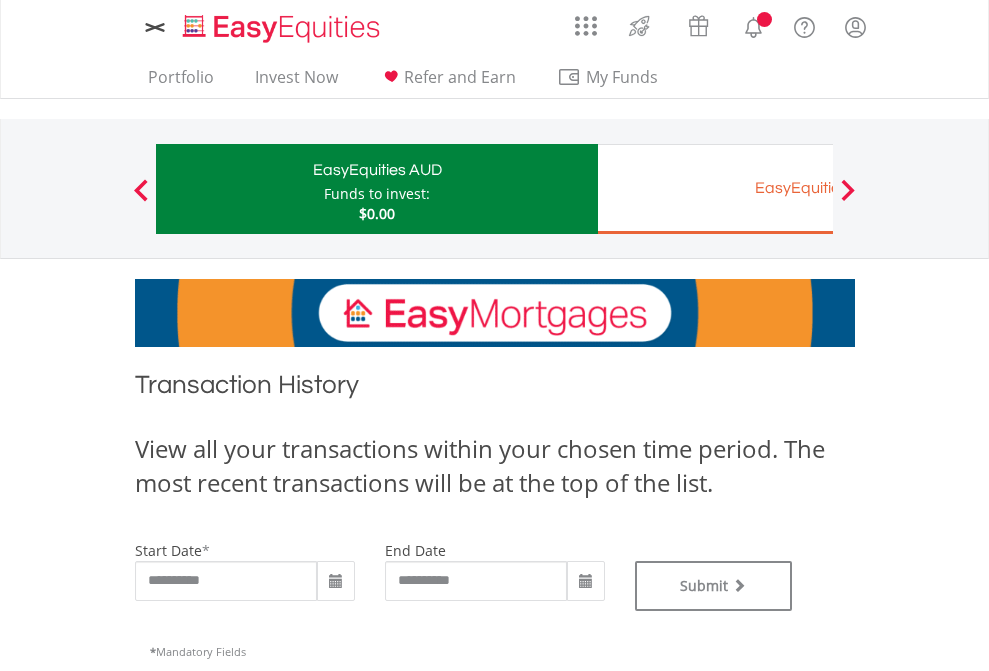 scroll, scrollTop: 0, scrollLeft: 0, axis: both 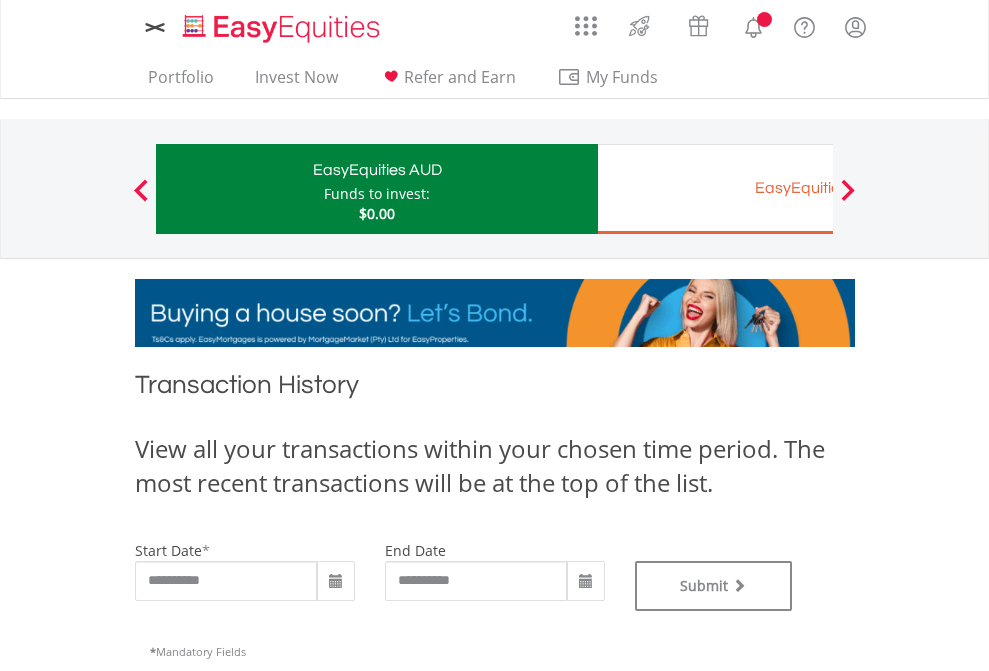 click on "EasyEquities EUR" at bounding box center [818, 188] 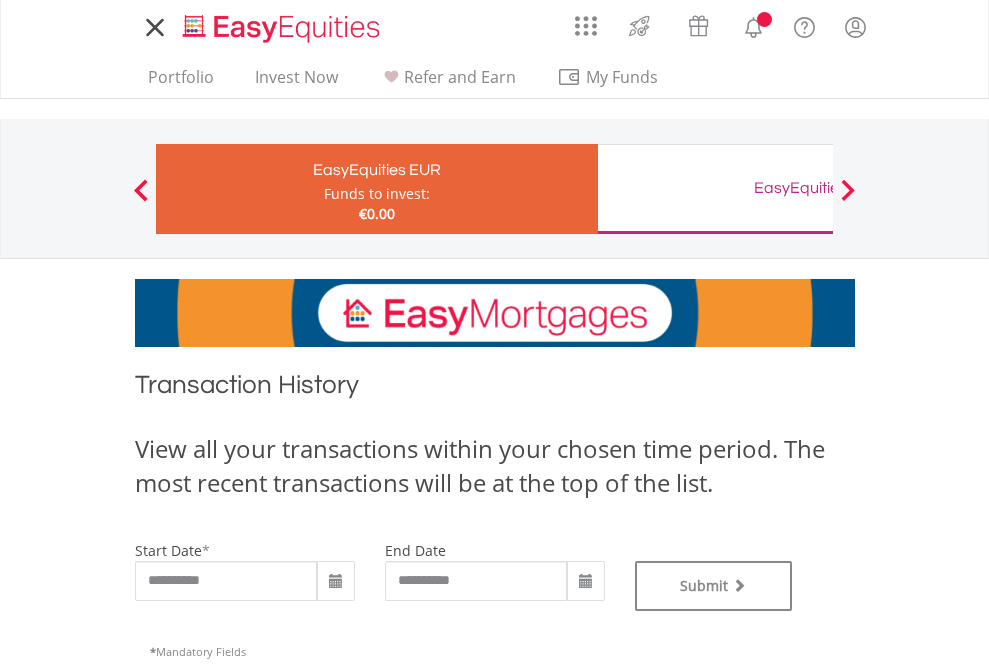 scroll, scrollTop: 0, scrollLeft: 0, axis: both 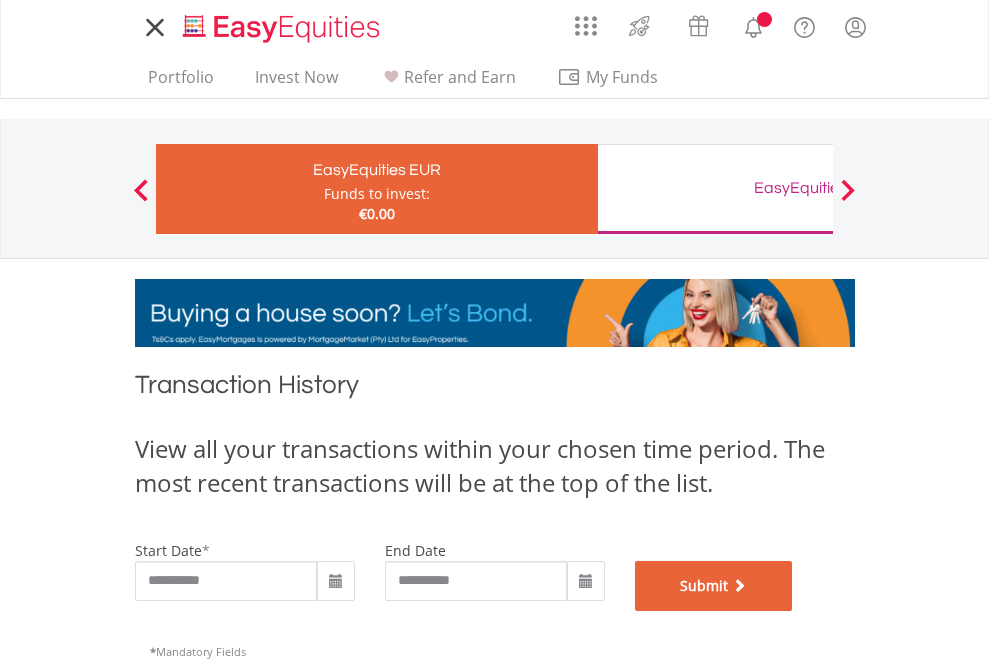 click on "Submit" at bounding box center (714, 586) 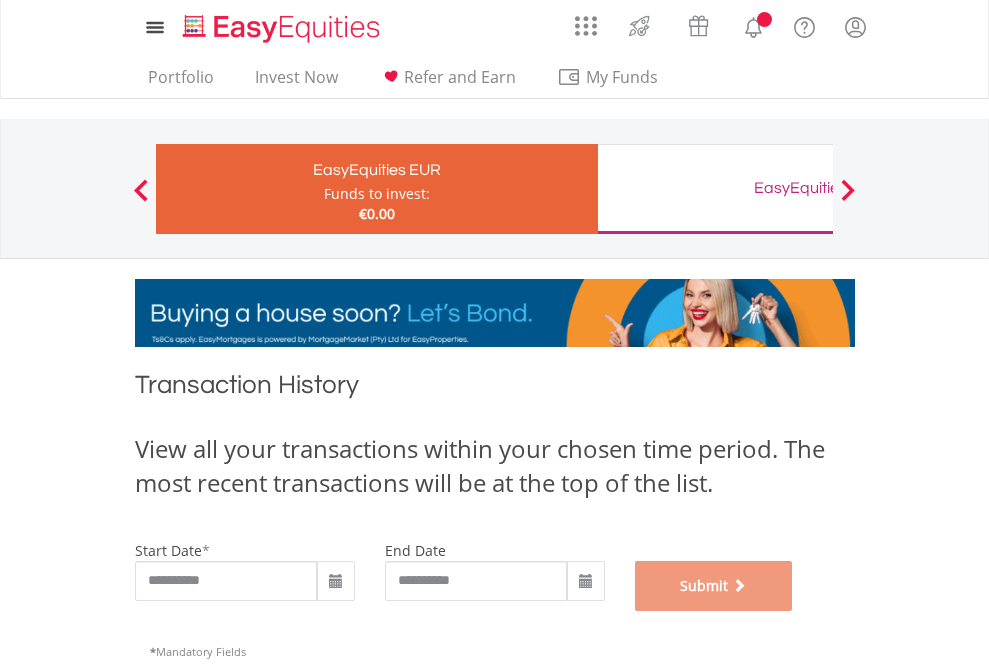 scroll, scrollTop: 811, scrollLeft: 0, axis: vertical 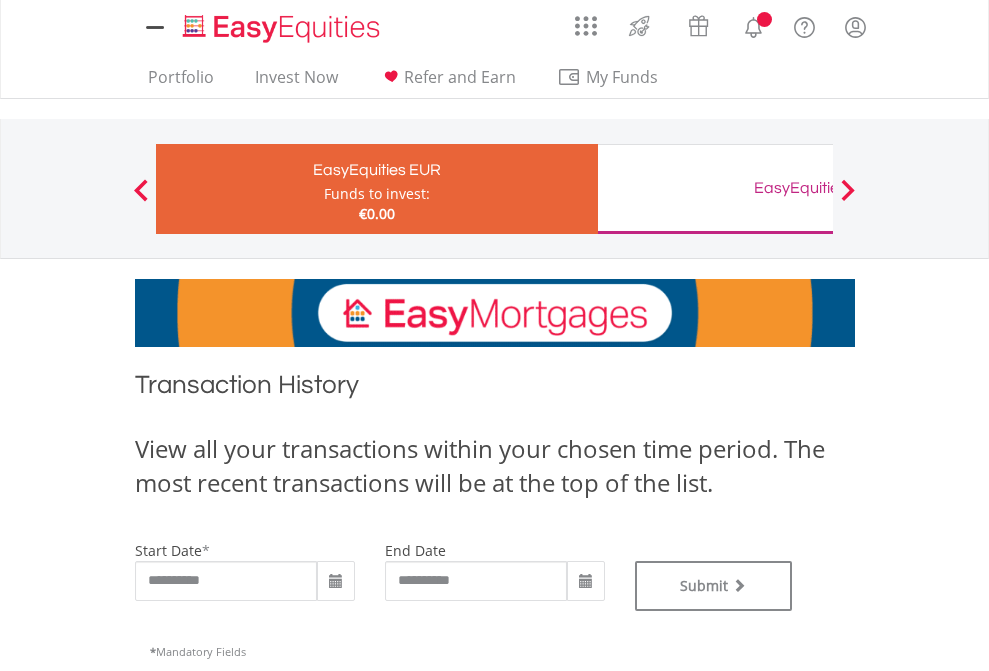 click on "EasyEquities GBP" at bounding box center [818, 188] 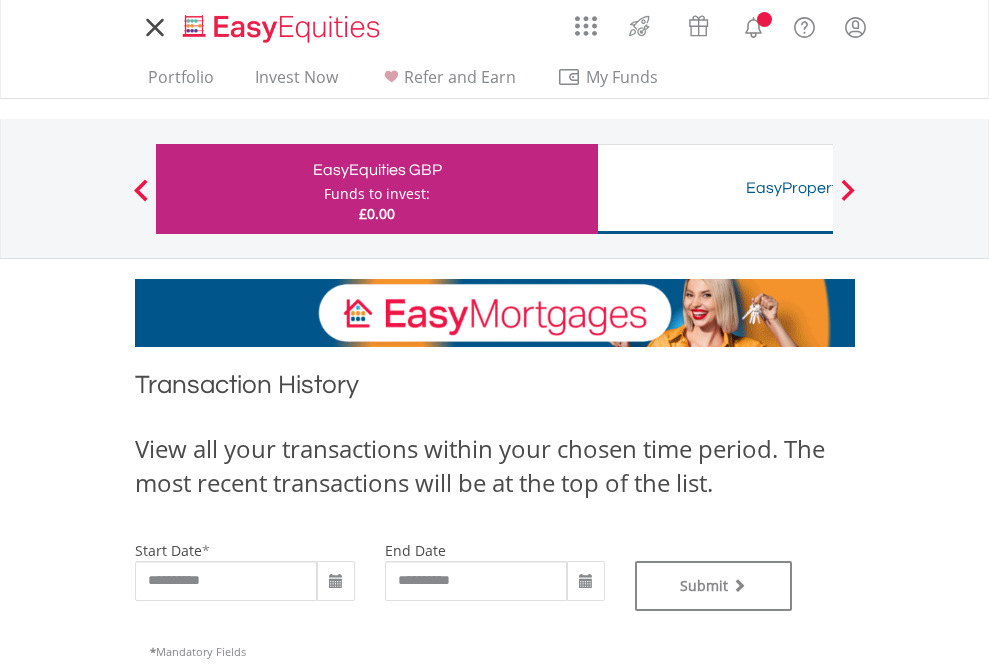 scroll, scrollTop: 0, scrollLeft: 0, axis: both 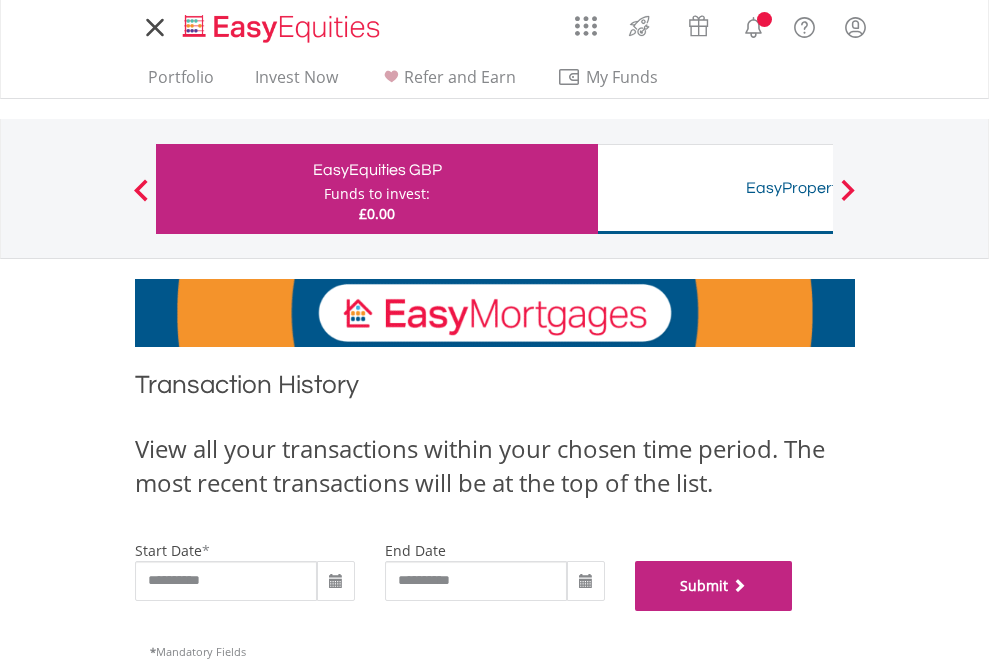 click on "Submit" at bounding box center [714, 586] 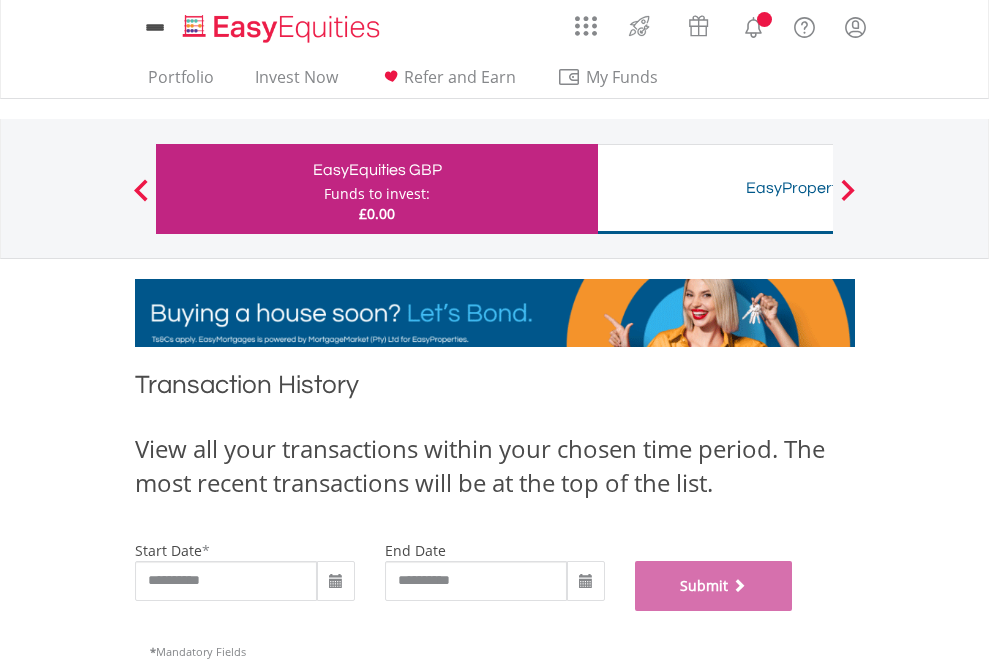 scroll, scrollTop: 811, scrollLeft: 0, axis: vertical 